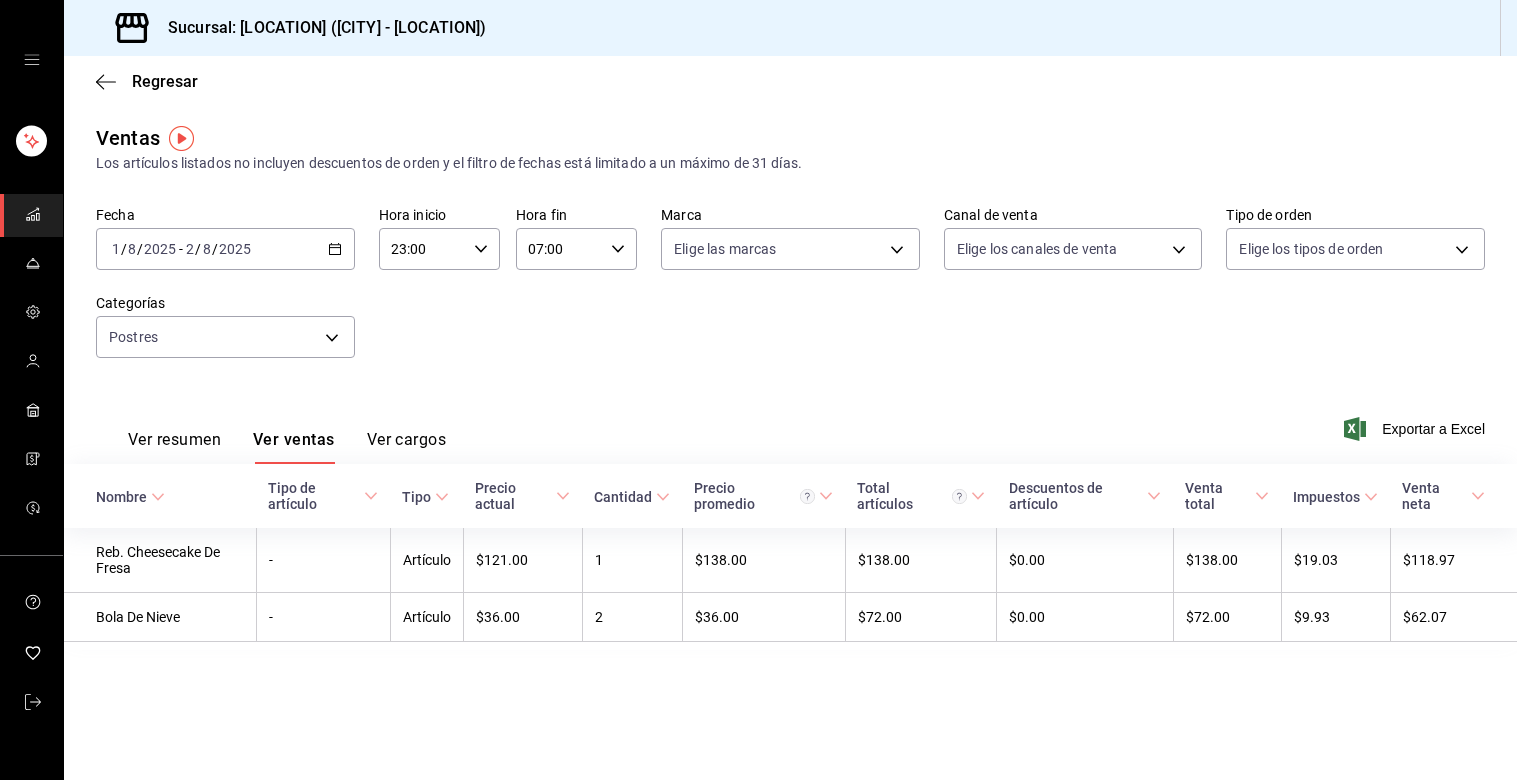 scroll, scrollTop: 0, scrollLeft: 0, axis: both 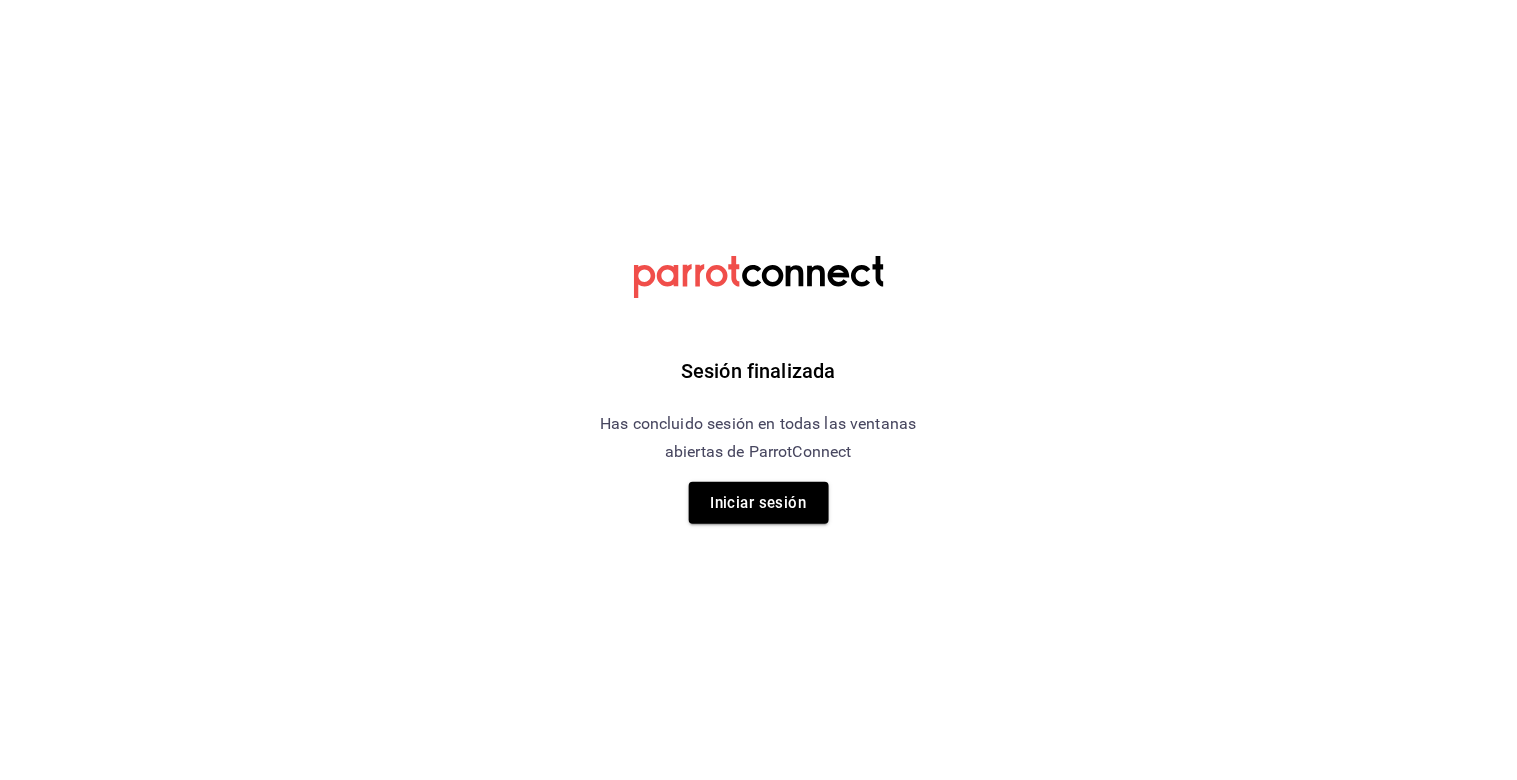 click on "Sesión finalizada Has concluido sesión en todas las ventanas abiertas de ParrotConnect Iniciar sesión" at bounding box center (758, 390) 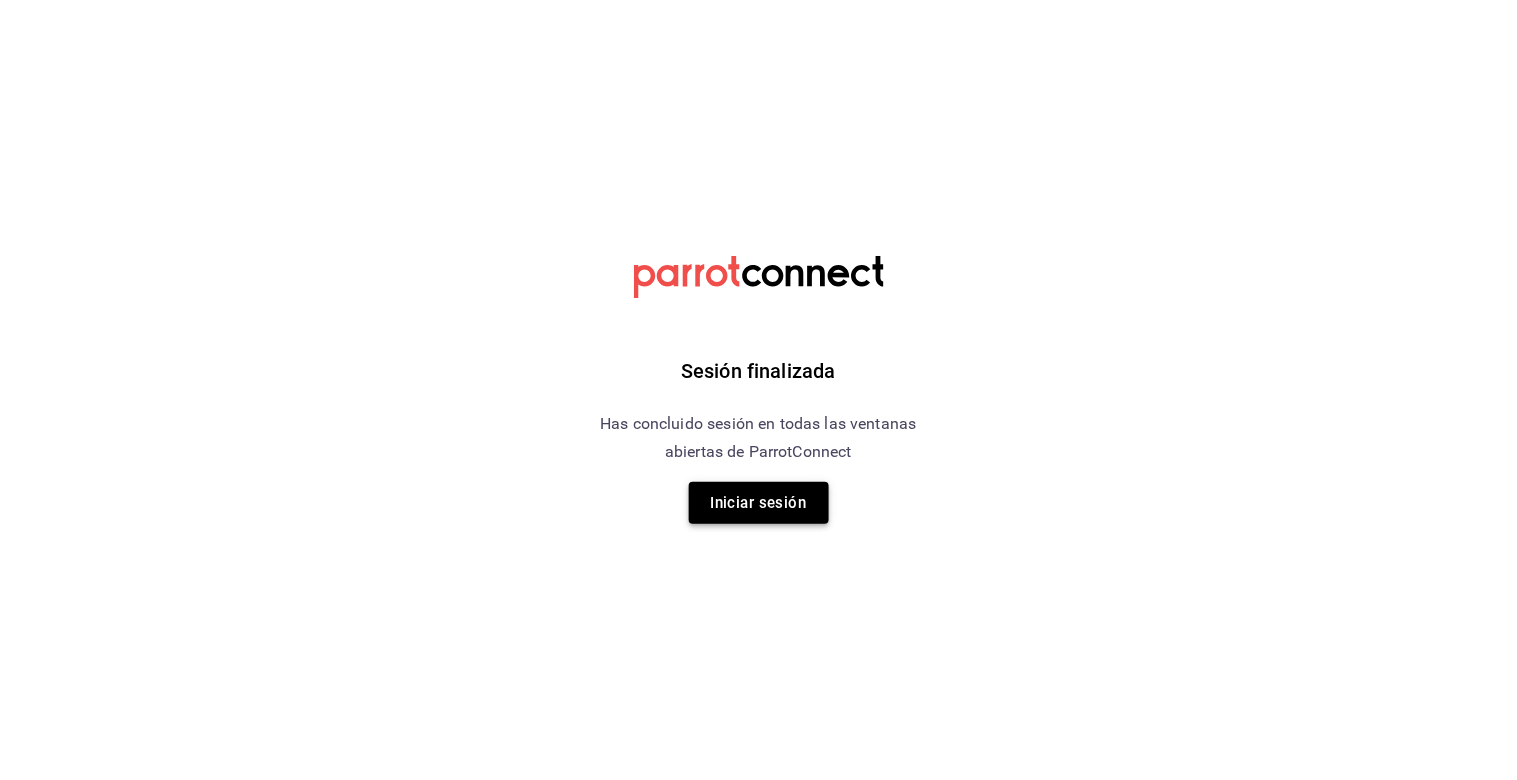 click on "Iniciar sesión" at bounding box center (759, 503) 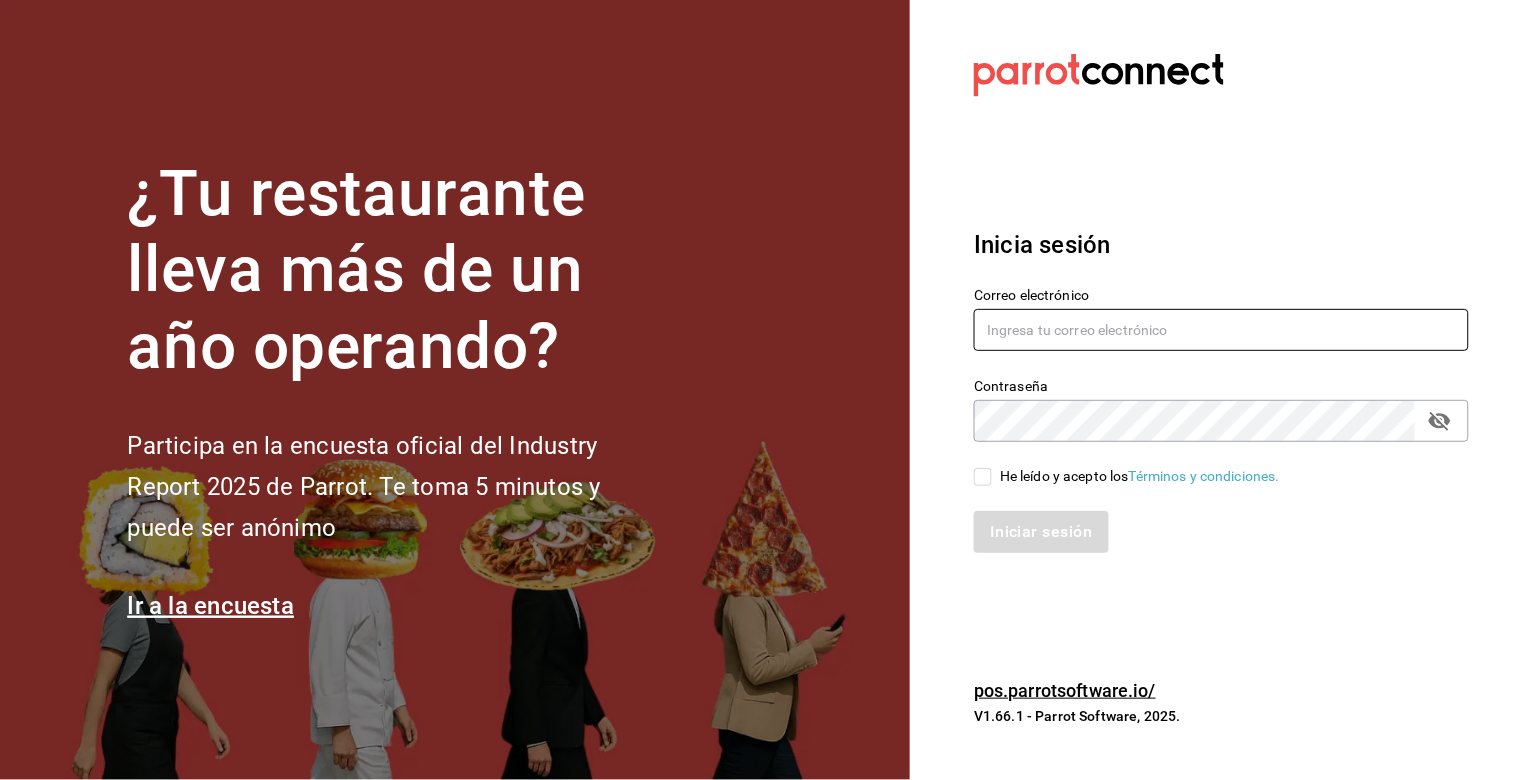 type on "julian.truhso@hotmail.com" 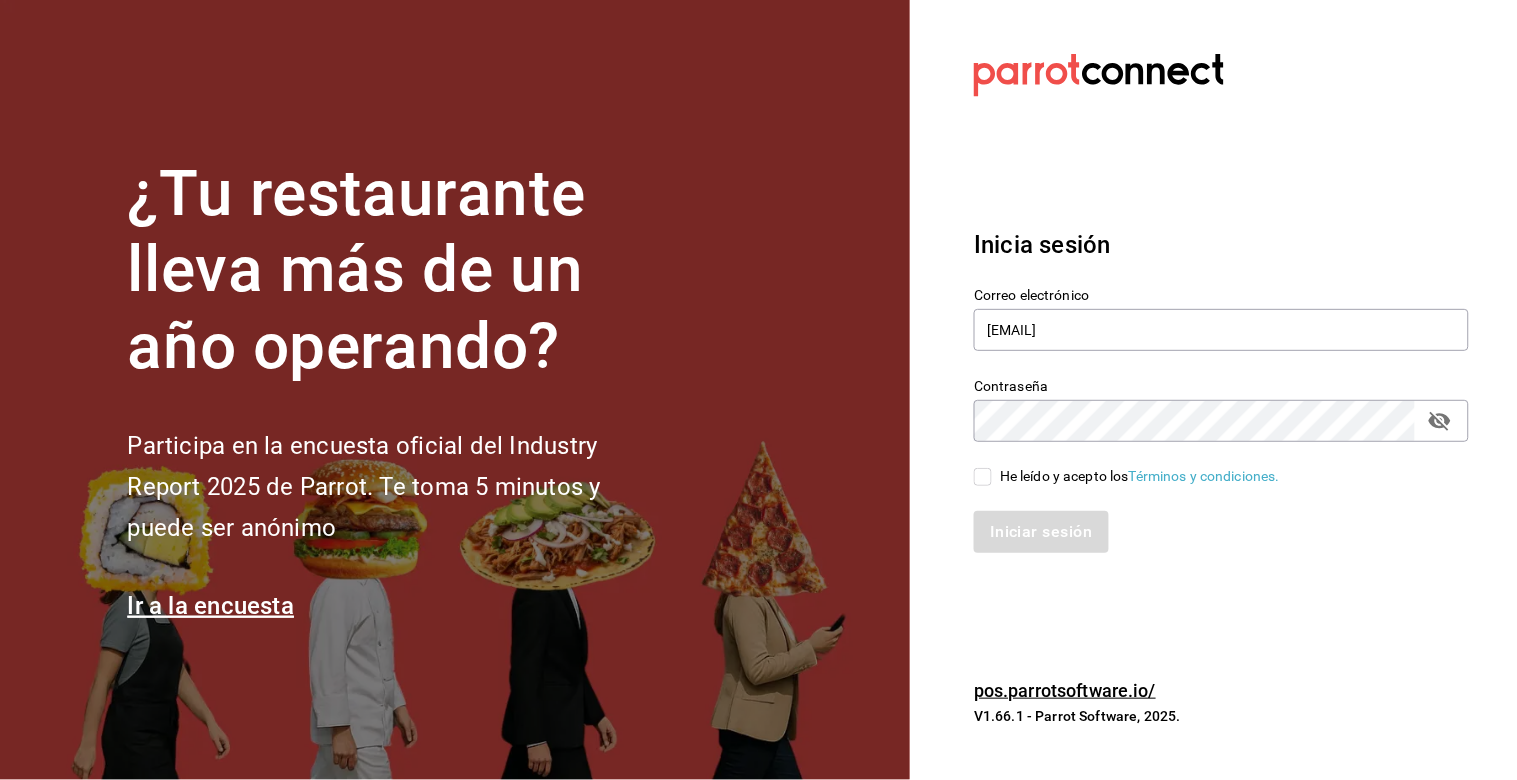 click on "He leído y acepto los  Términos y condiciones." at bounding box center (983, 477) 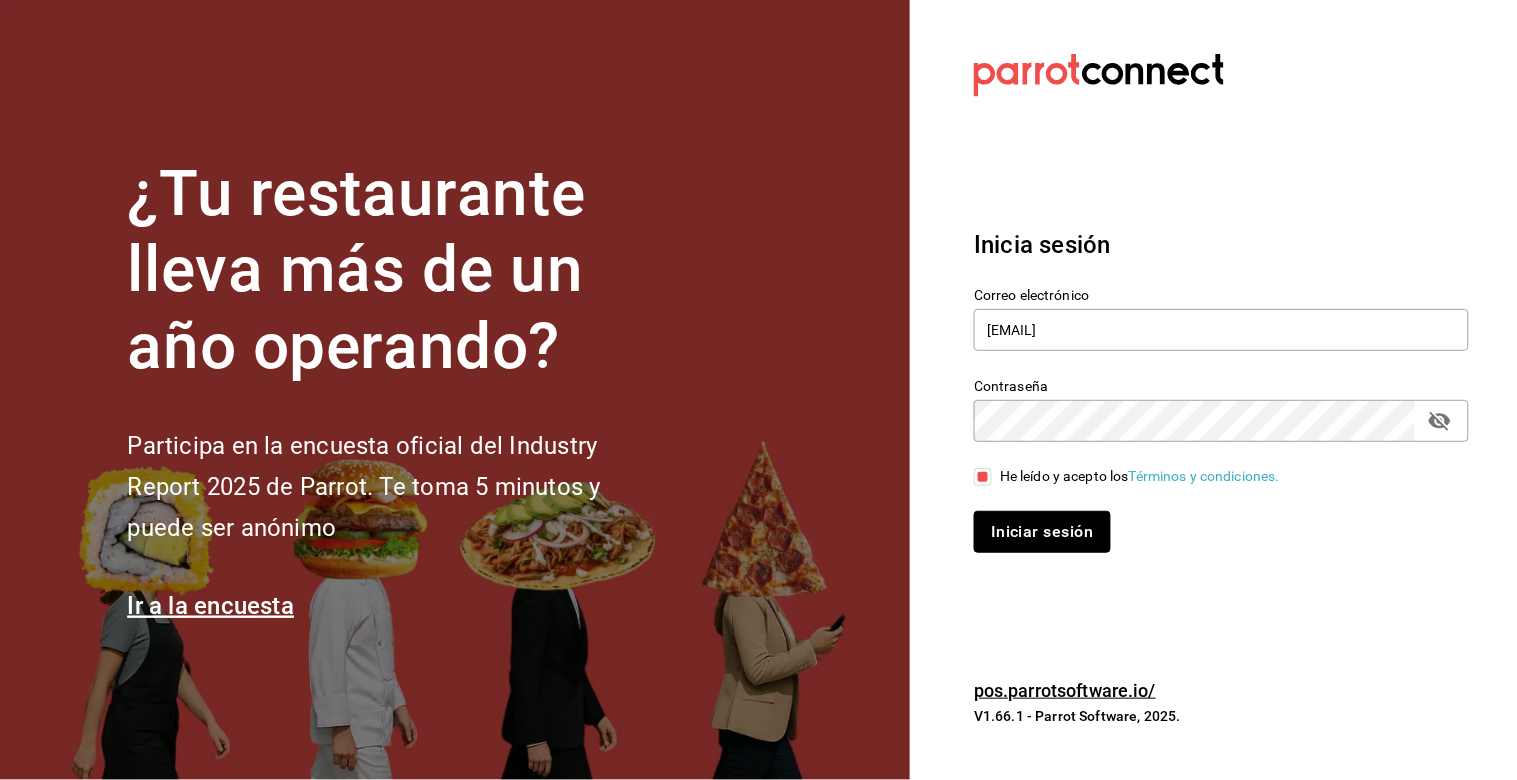 click on "Iniciar sesión" at bounding box center [1042, 532] 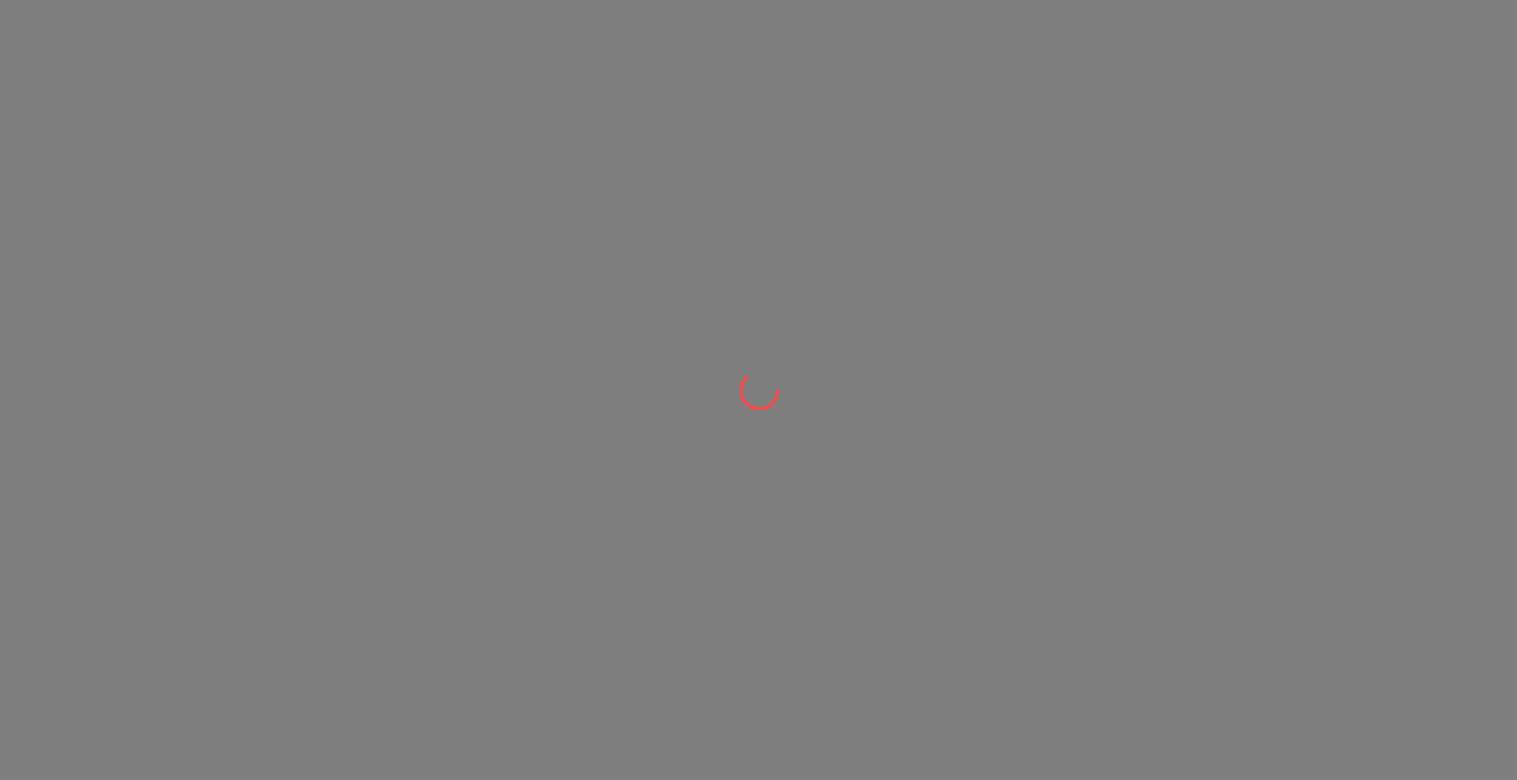 scroll, scrollTop: 0, scrollLeft: 0, axis: both 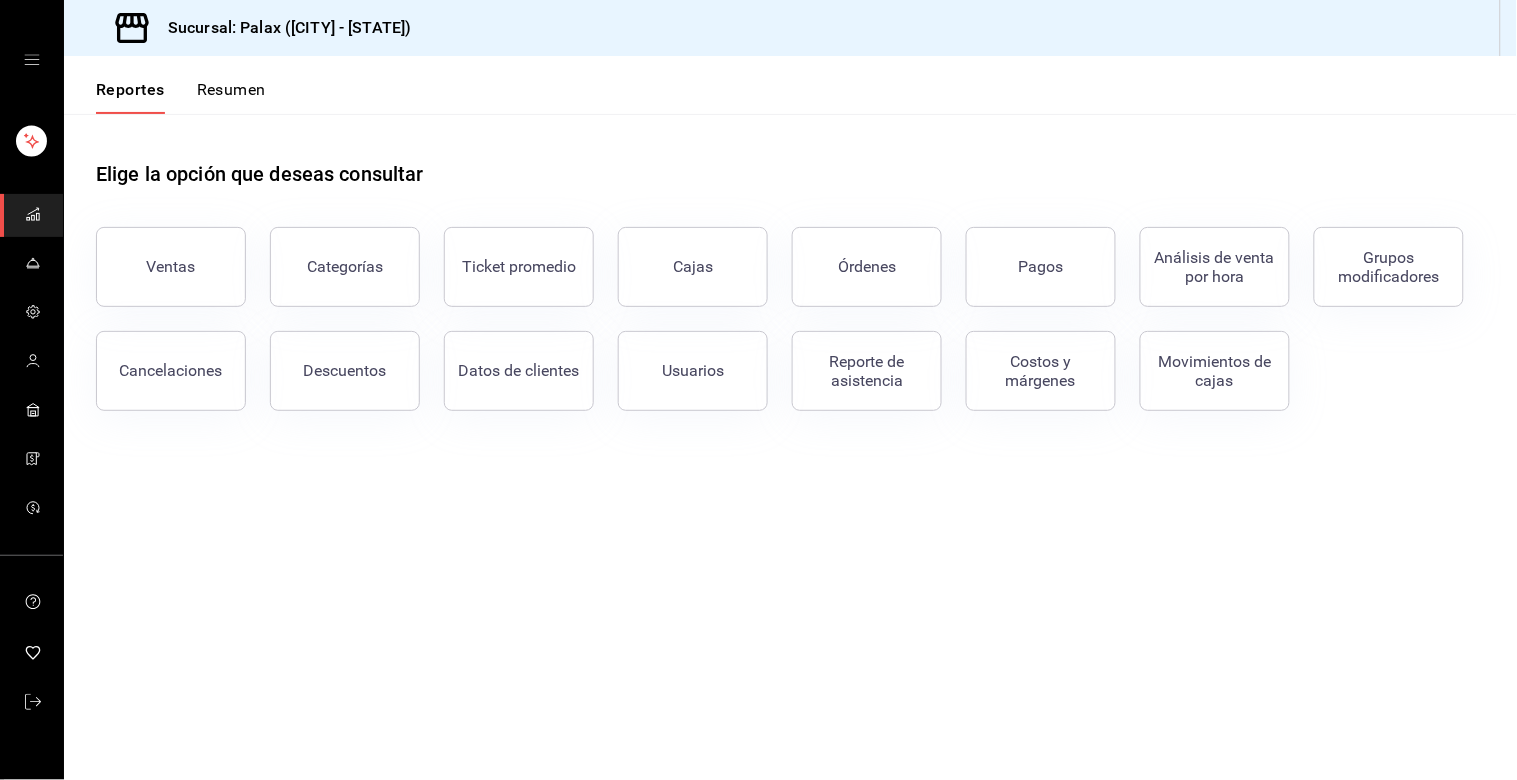 drag, startPoint x: 176, startPoint y: 272, endPoint x: 285, endPoint y: 488, distance: 241.94421 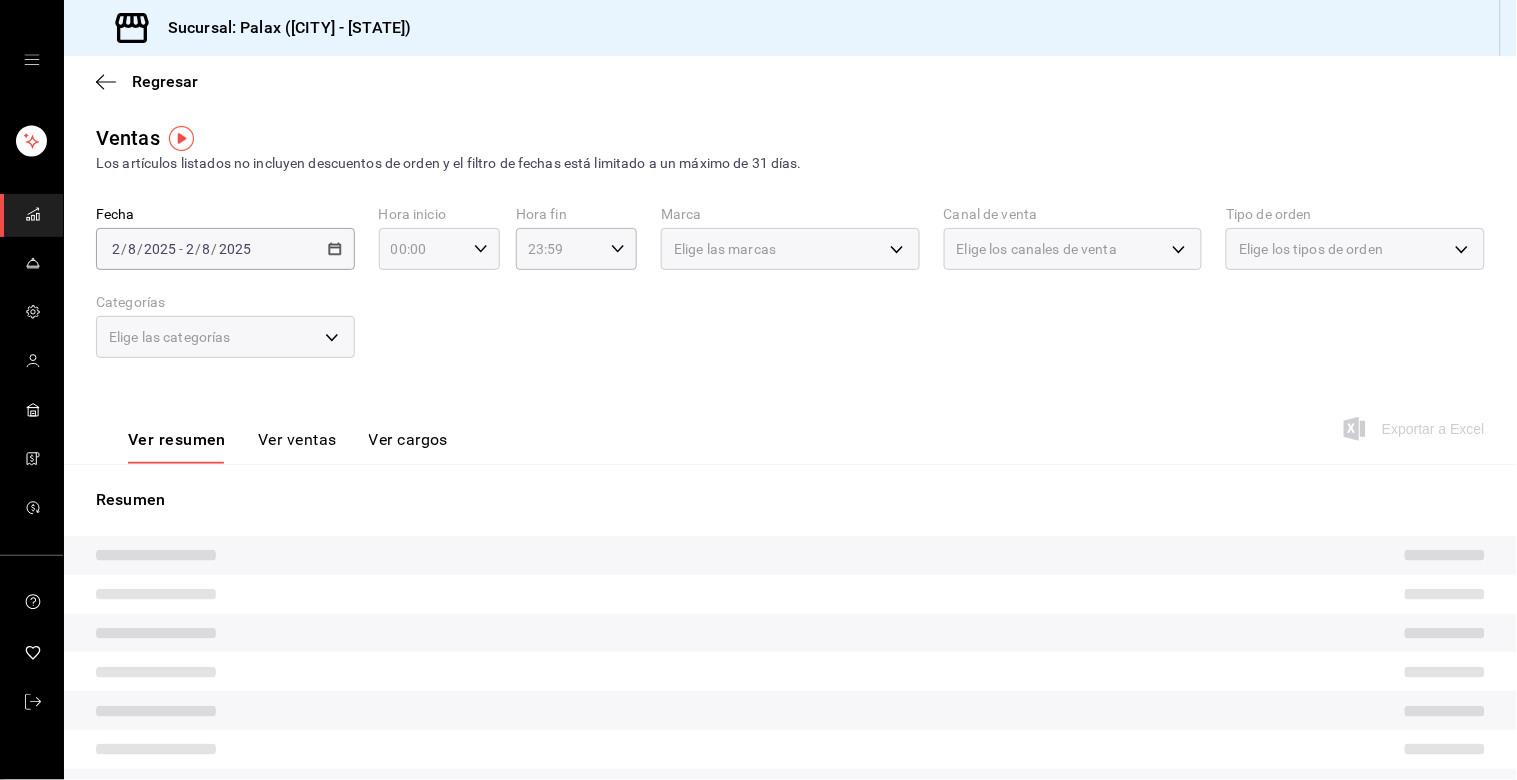 click on "00:00 Hora inicio" at bounding box center [439, 249] 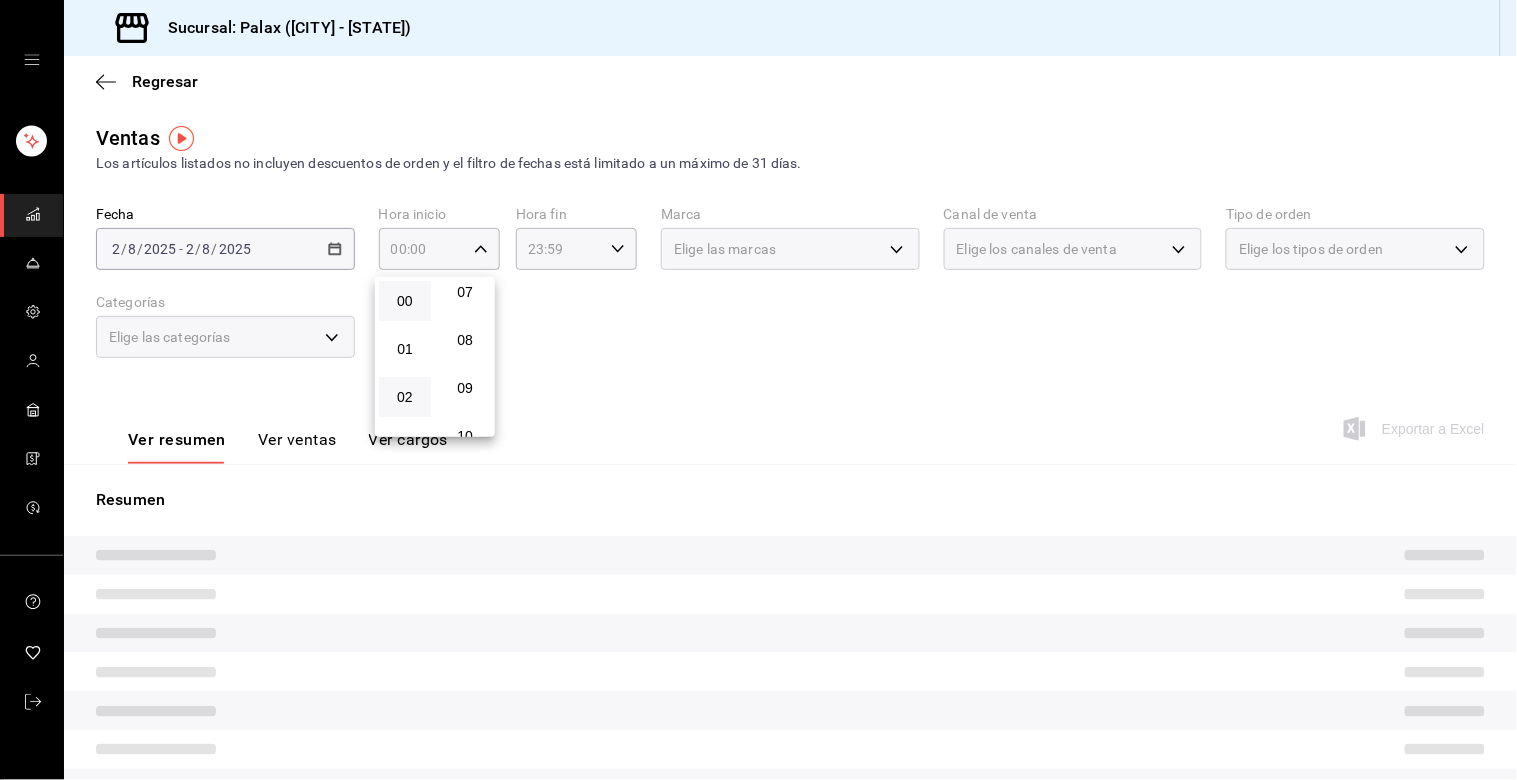 scroll, scrollTop: 555, scrollLeft: 0, axis: vertical 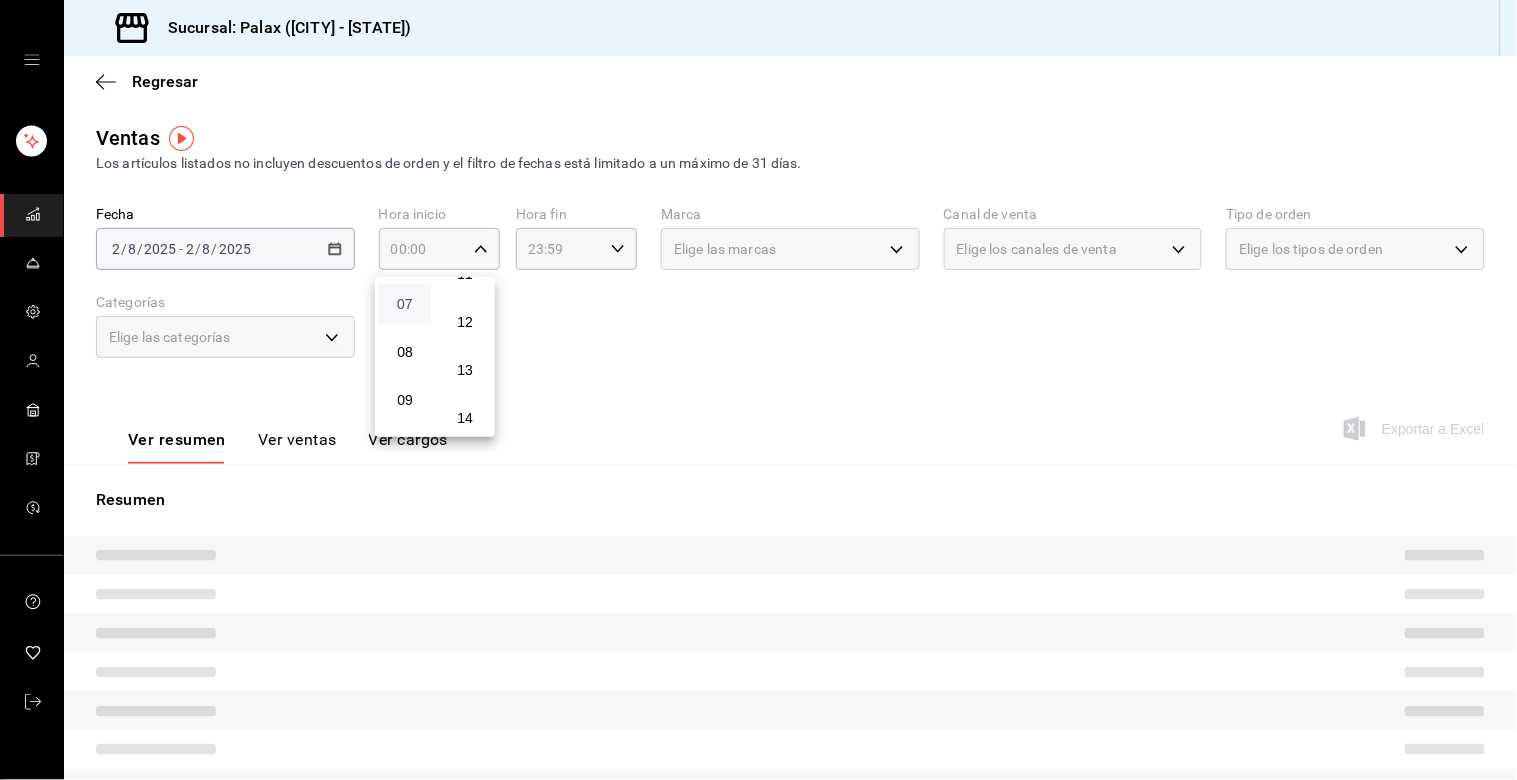 click on "07" at bounding box center (405, 304) 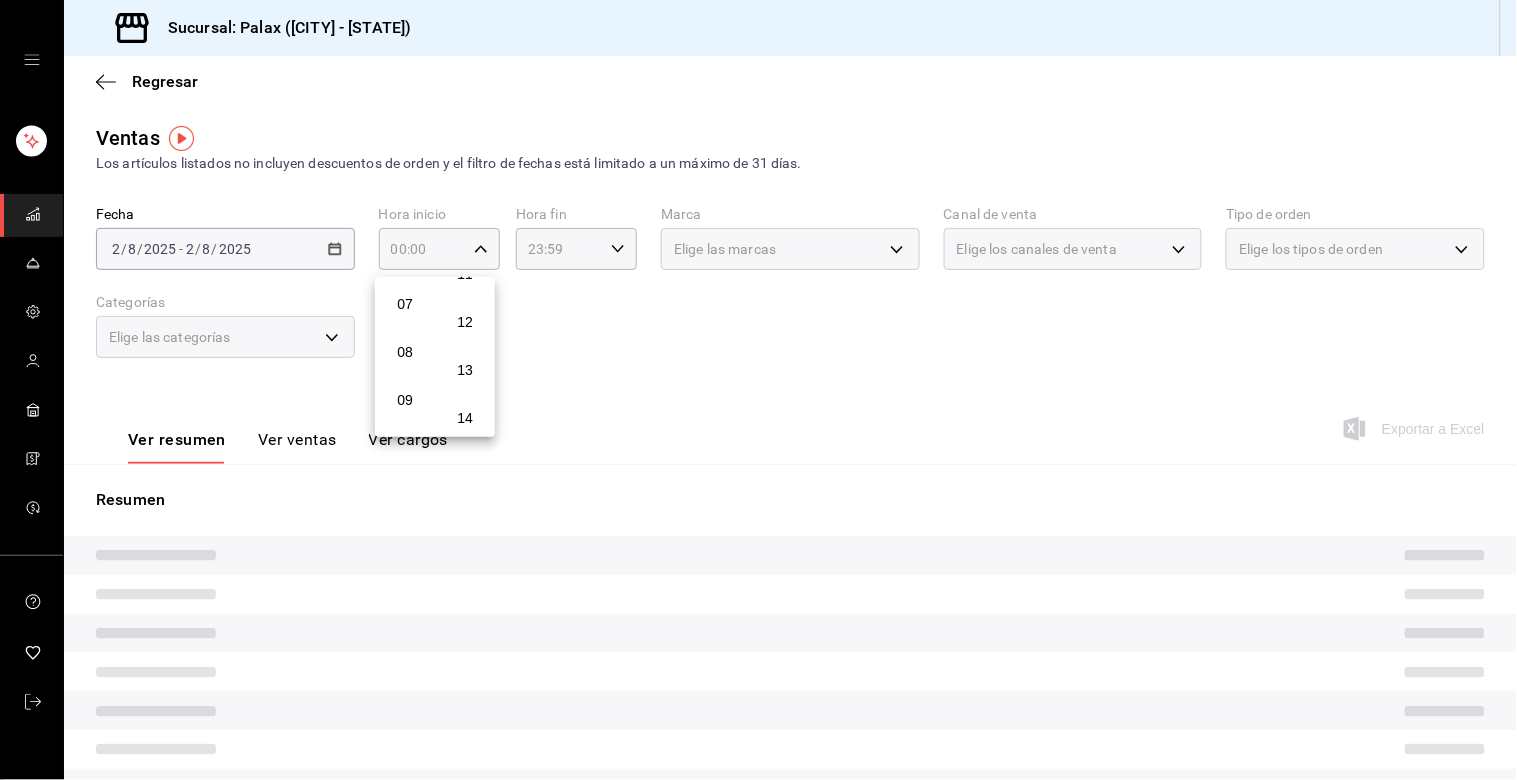 type on "07:00" 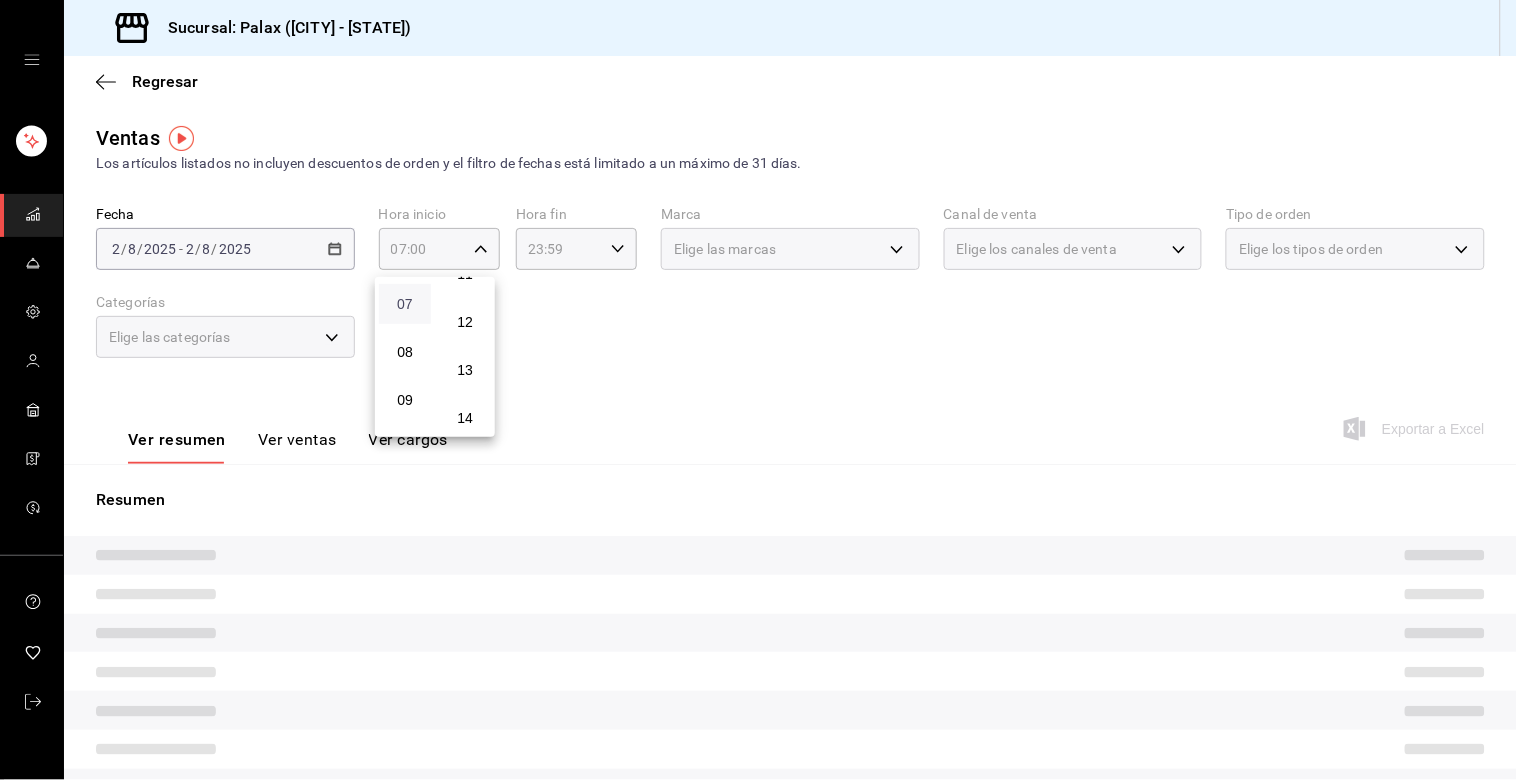 click on "07" at bounding box center [405, 304] 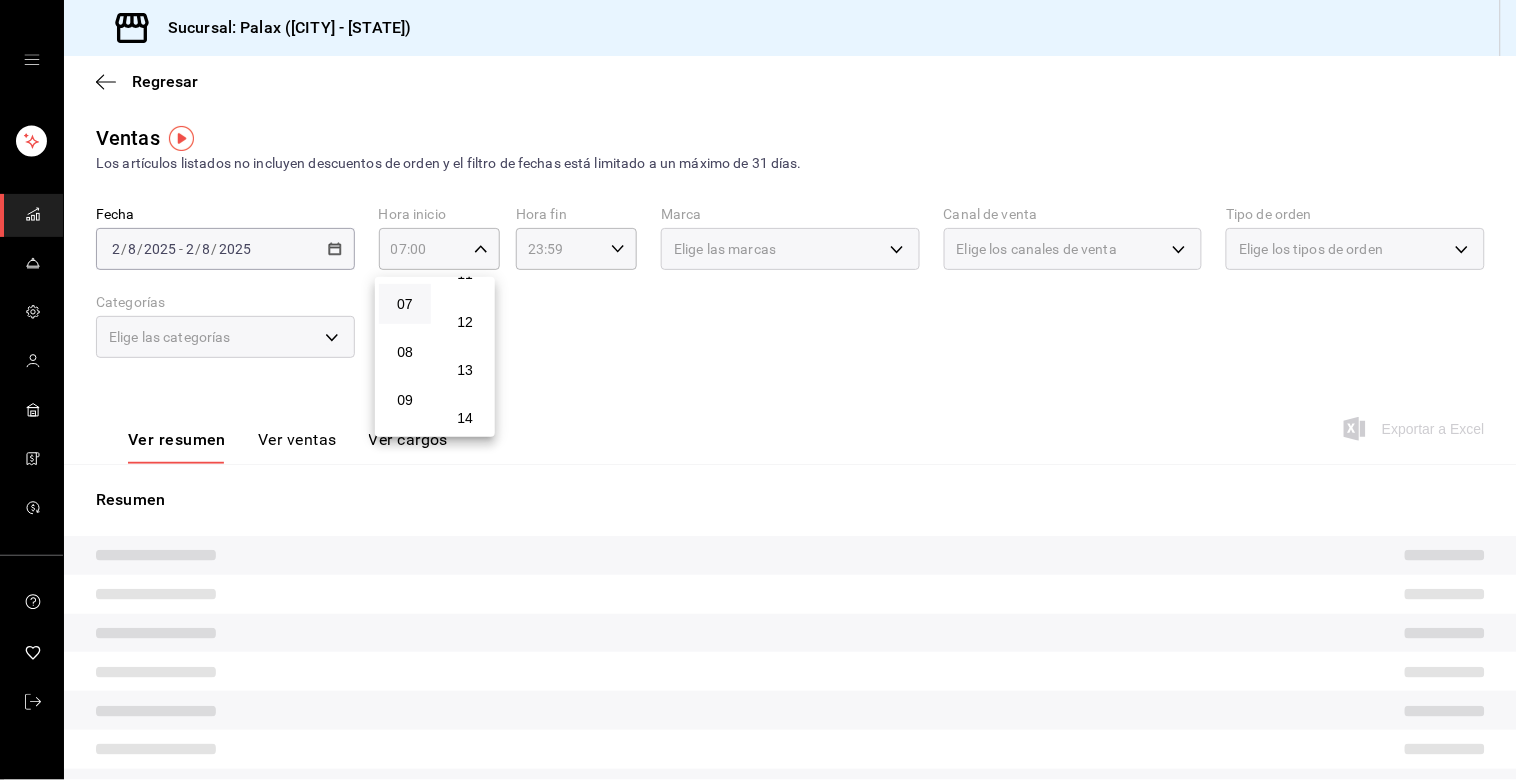 click at bounding box center (758, 390) 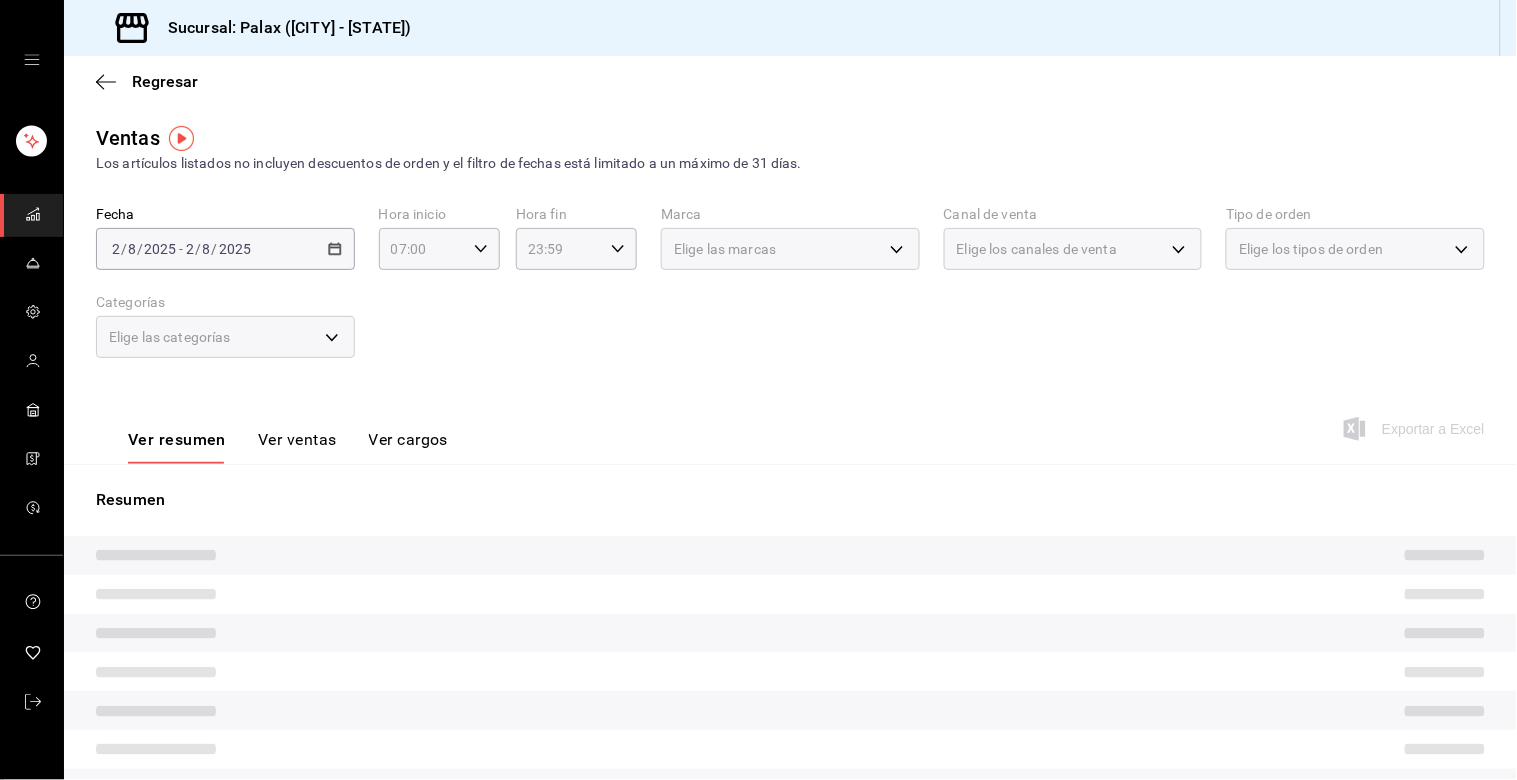 click 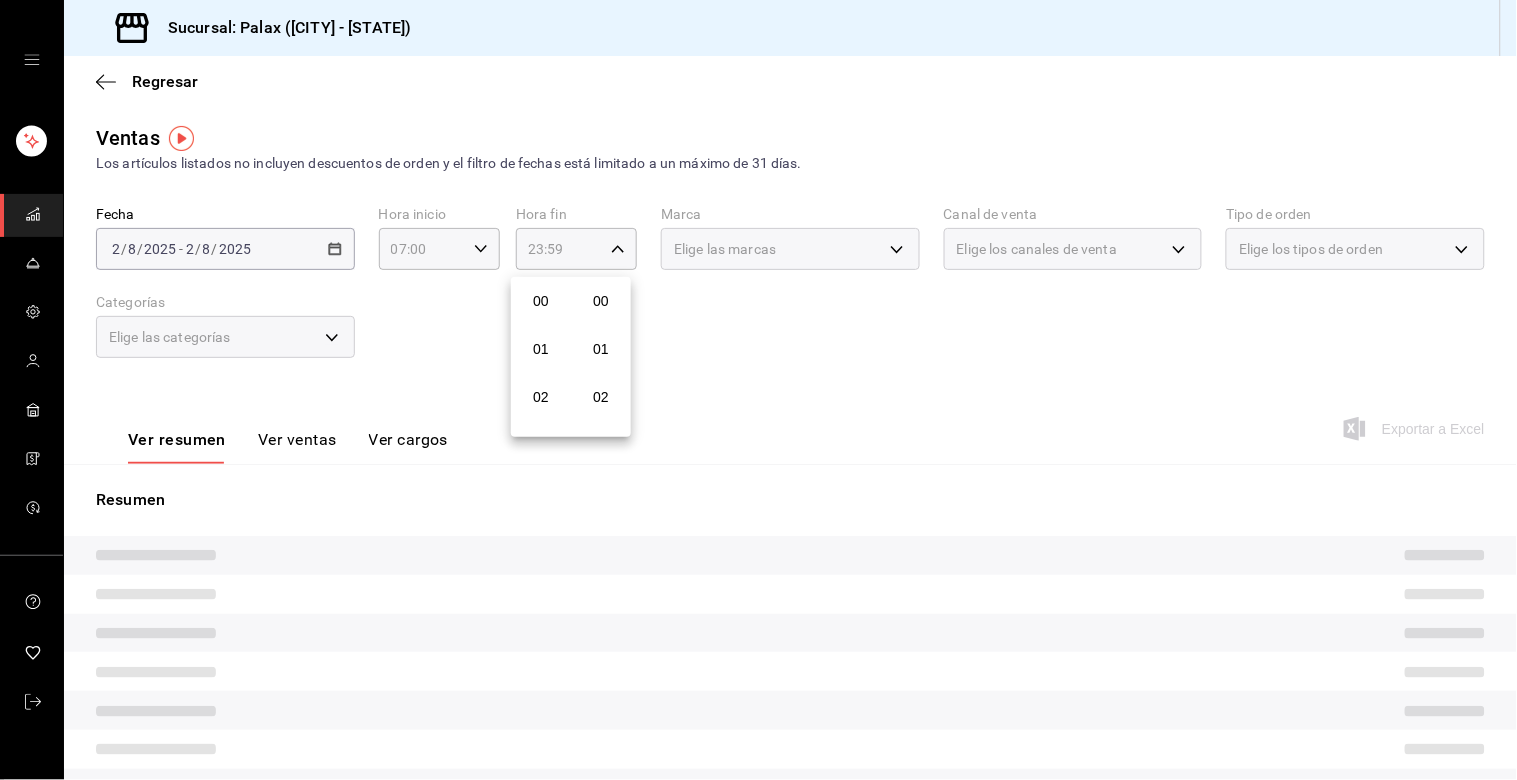 scroll, scrollTop: 981, scrollLeft: 0, axis: vertical 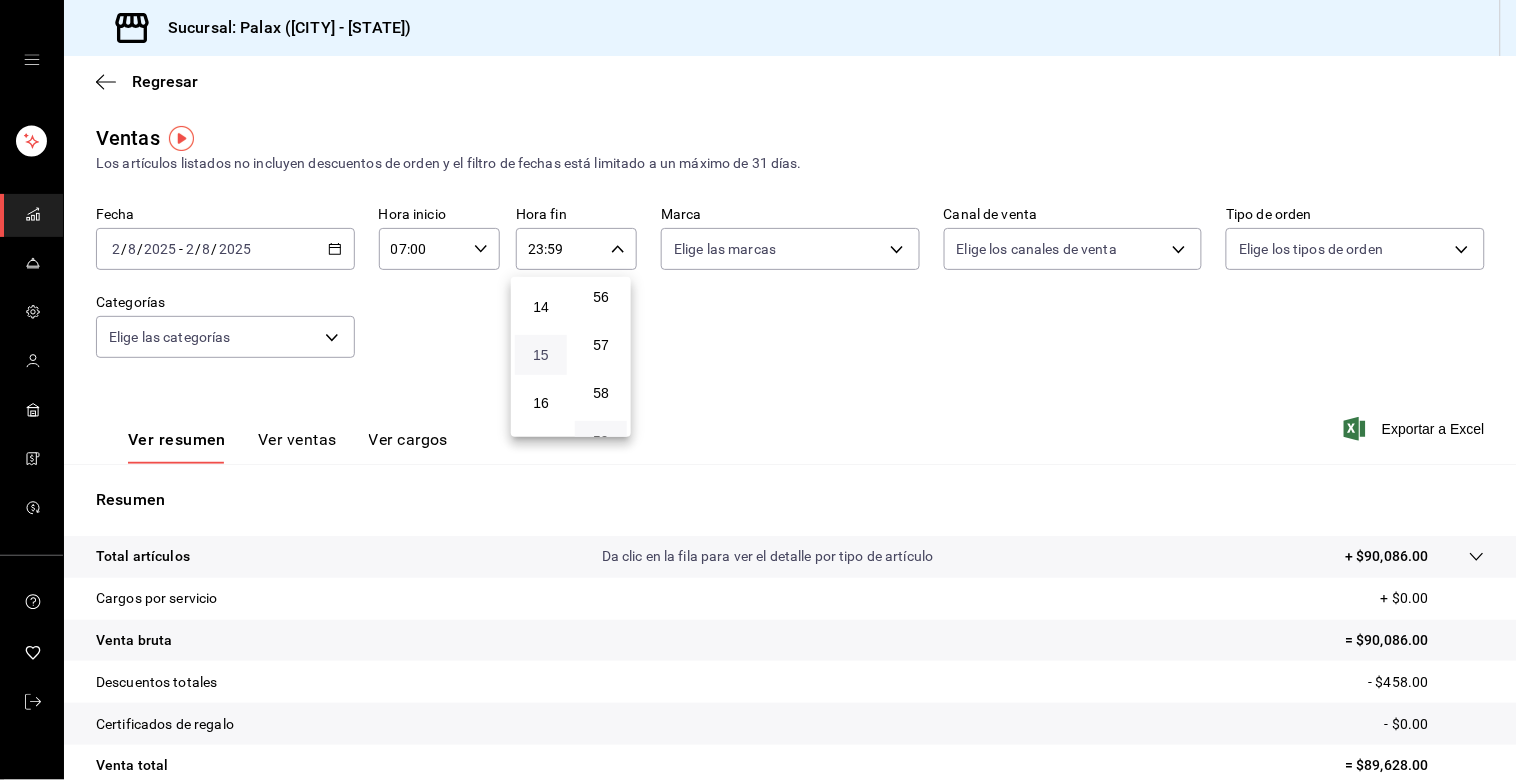 click on "15" at bounding box center [541, 355] 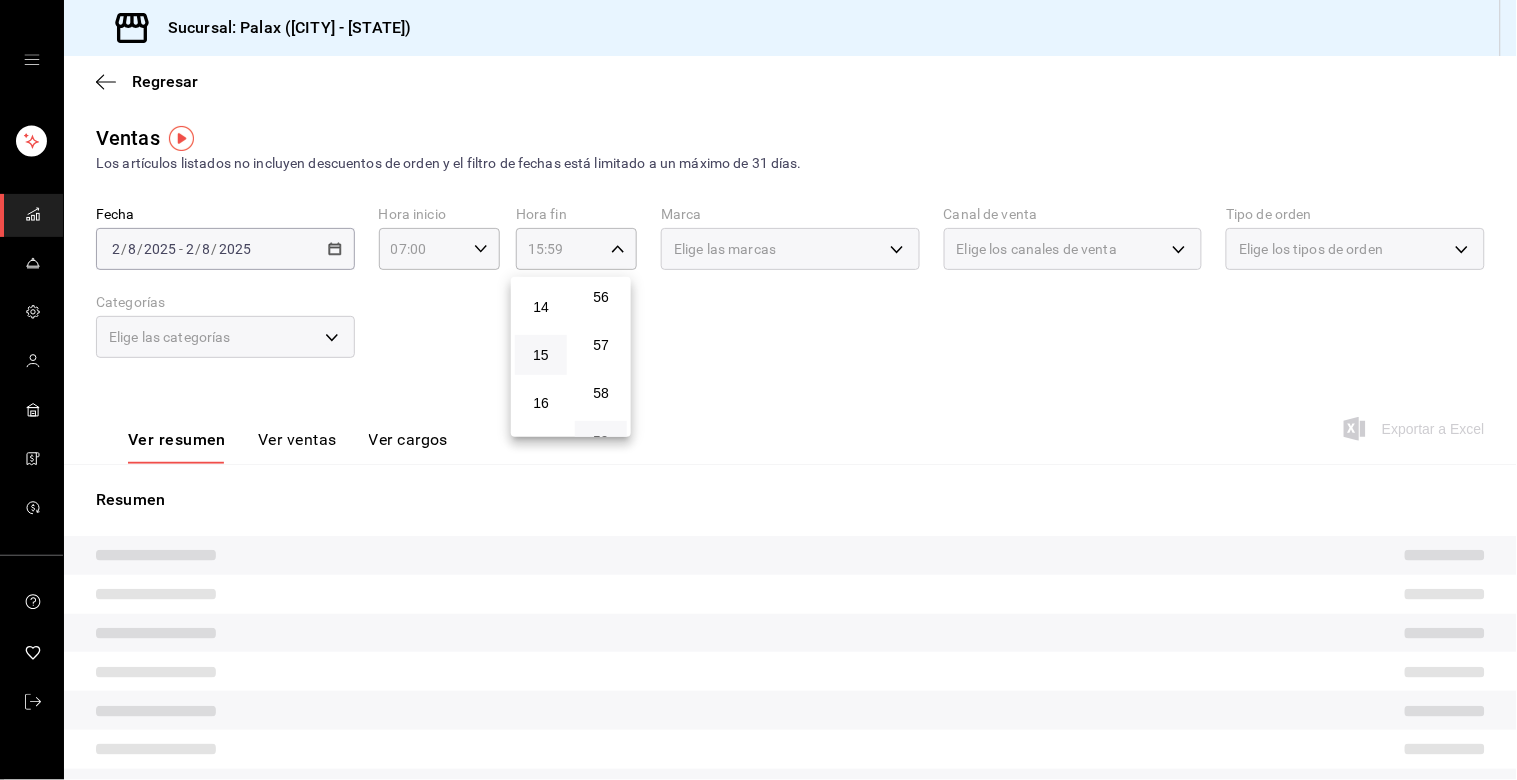 click at bounding box center (758, 390) 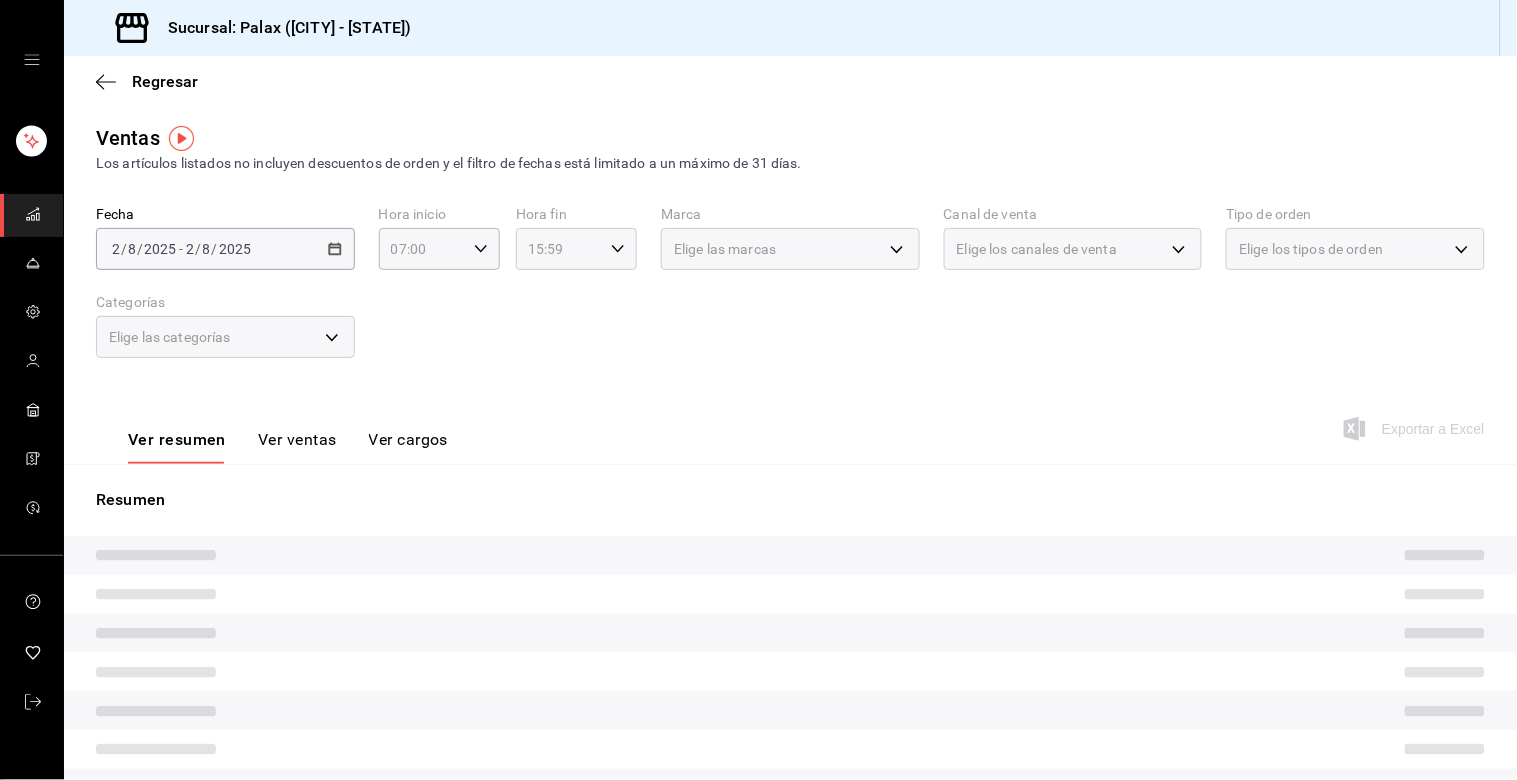 click 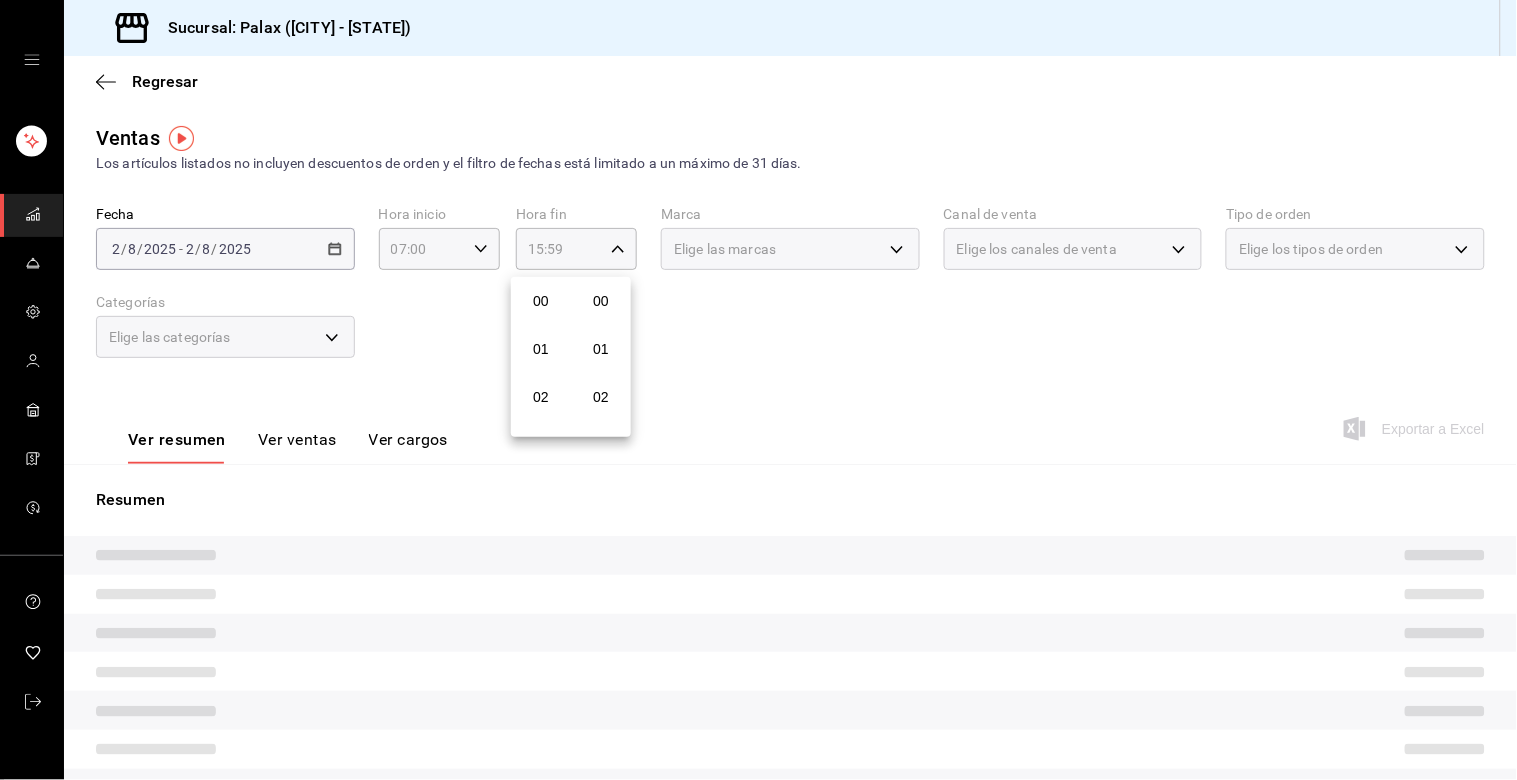 scroll, scrollTop: 713, scrollLeft: 0, axis: vertical 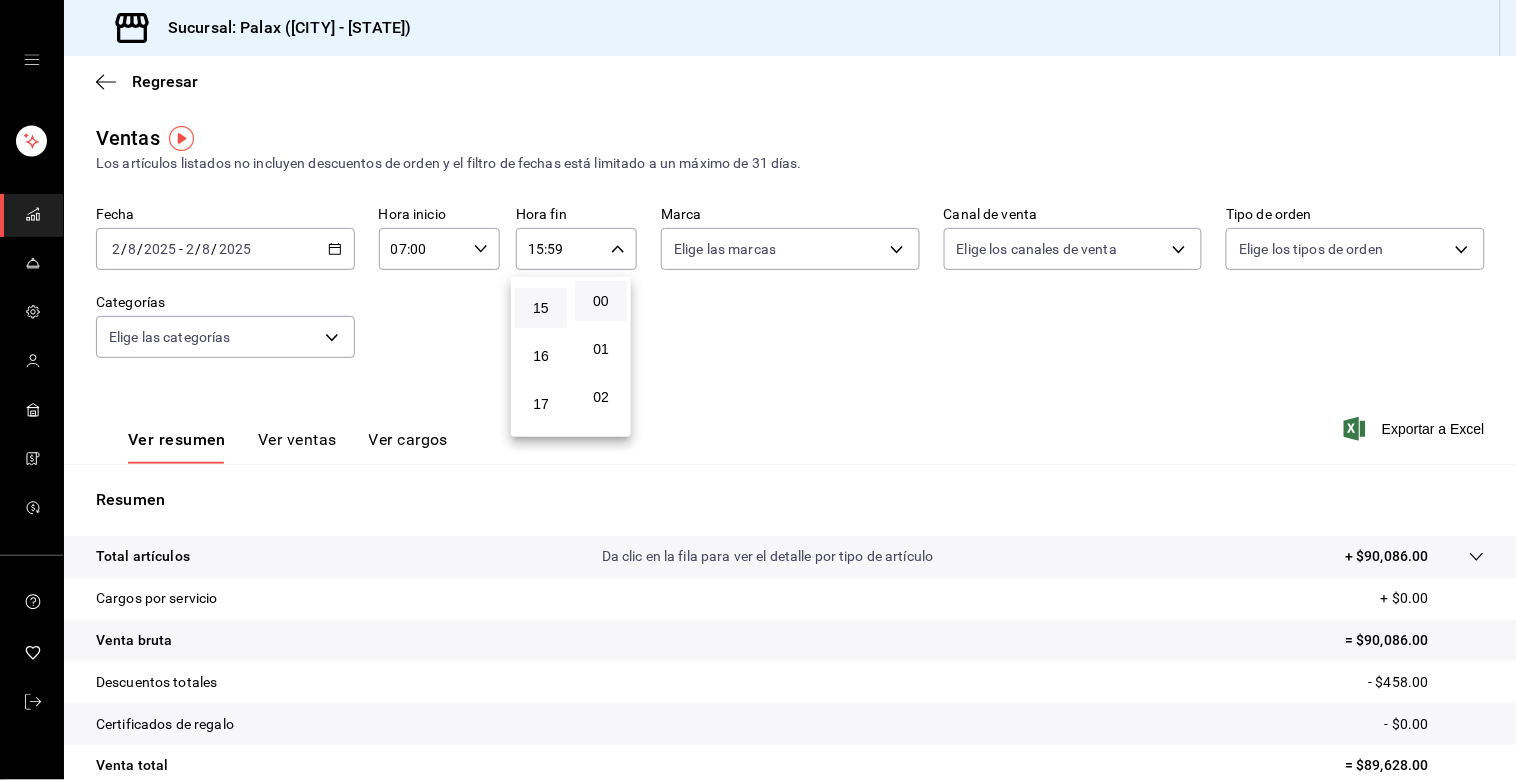 click on "00" at bounding box center (601, 301) 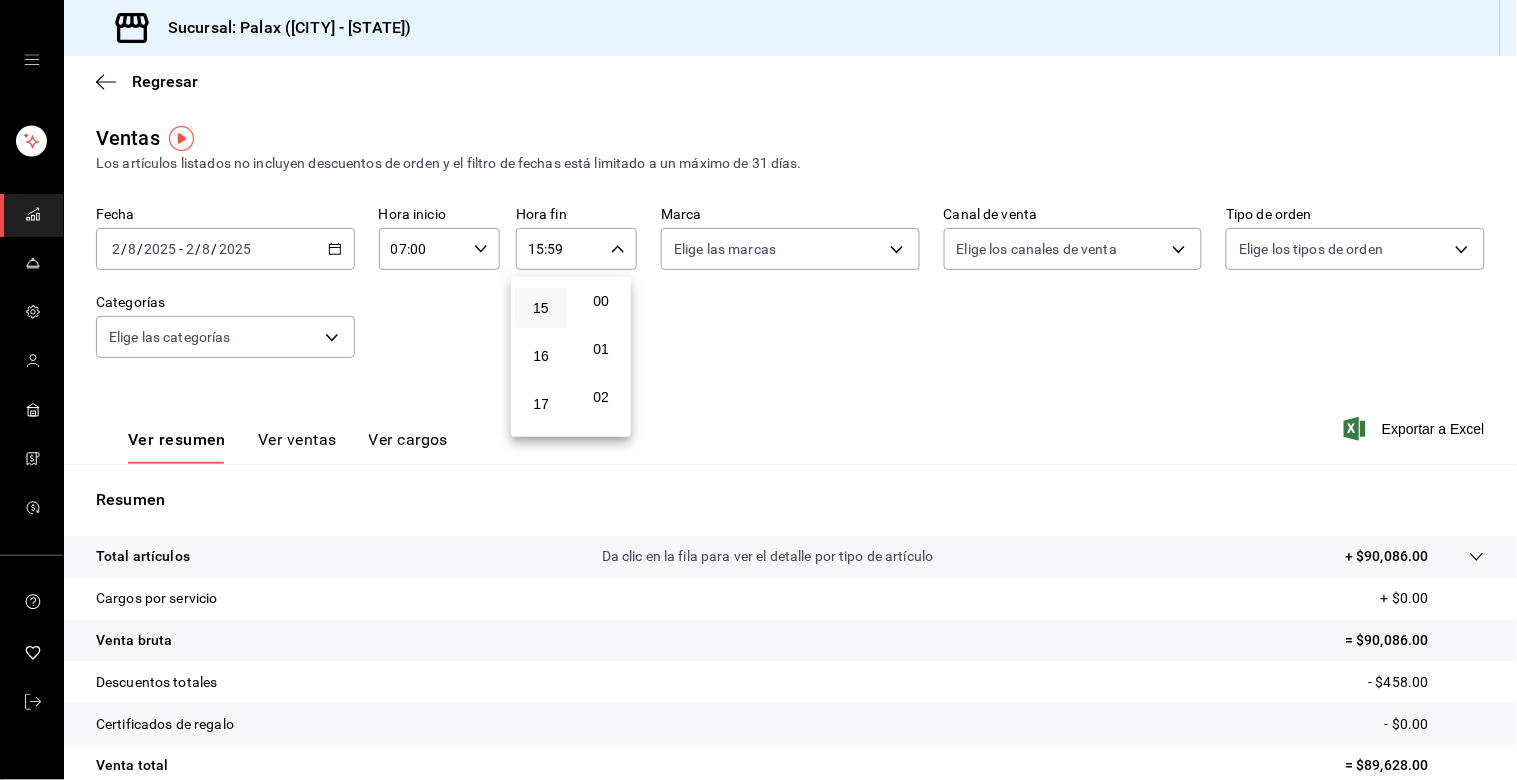type on "15:00" 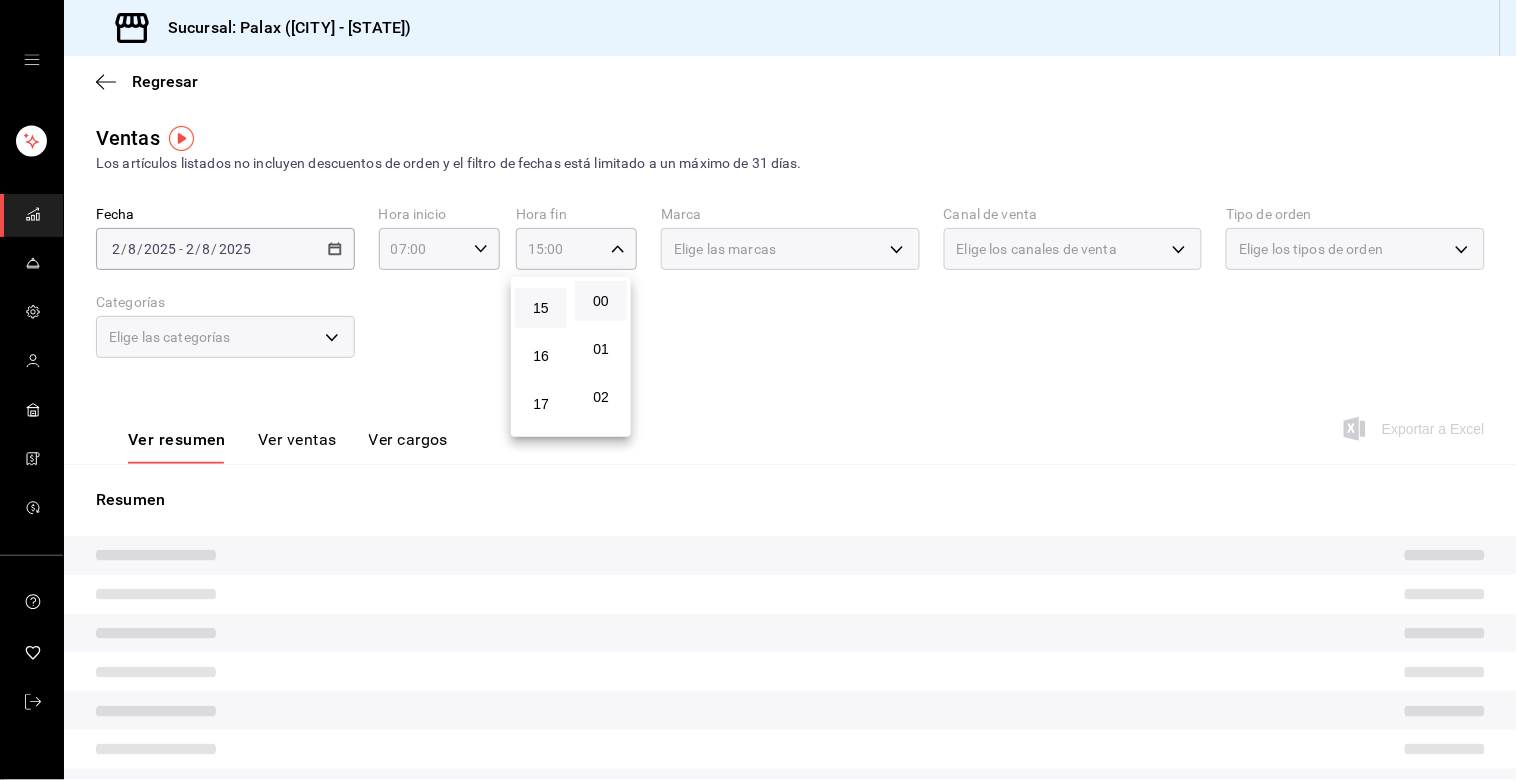 click at bounding box center [758, 390] 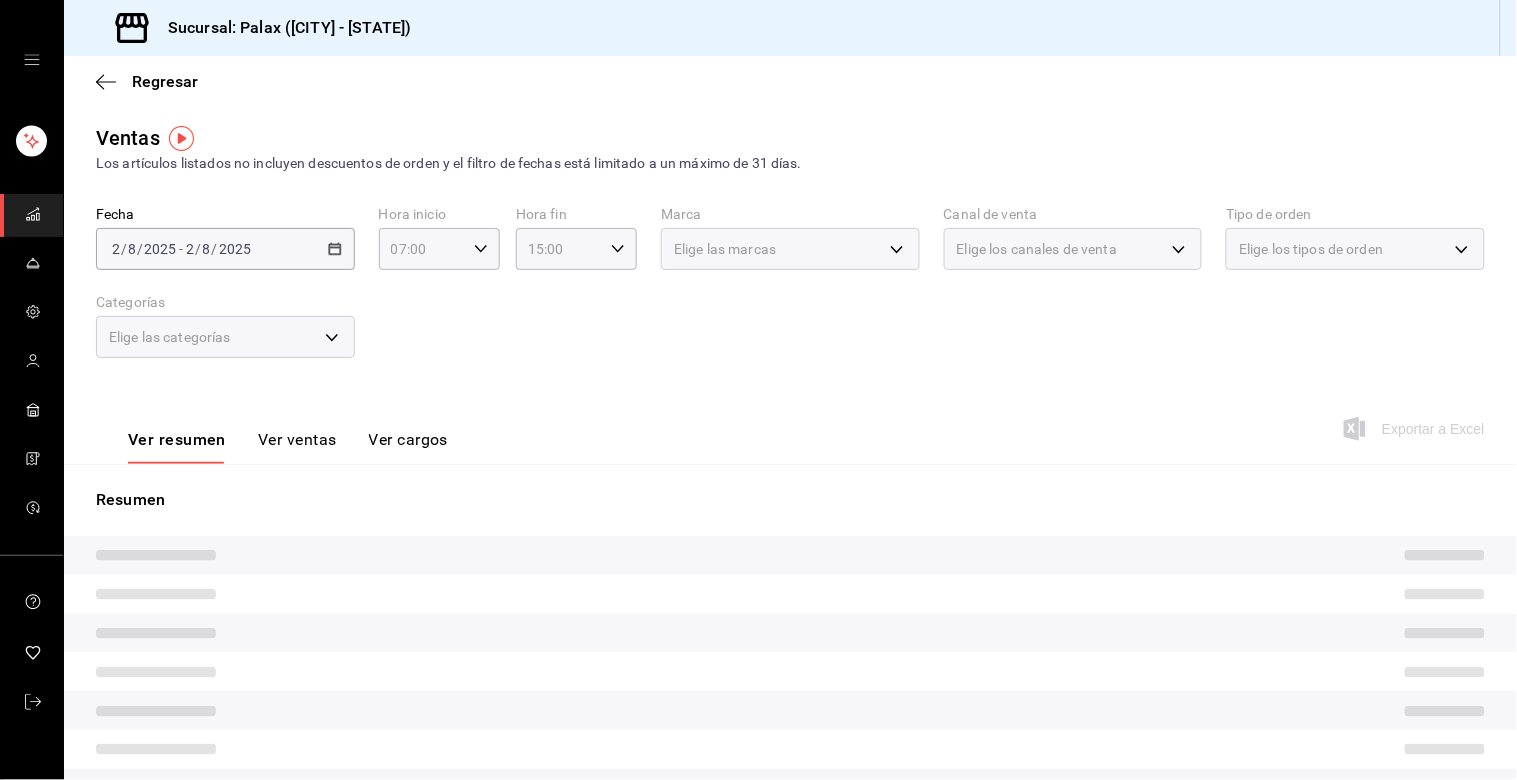 click on "Elige las categorías" at bounding box center (225, 337) 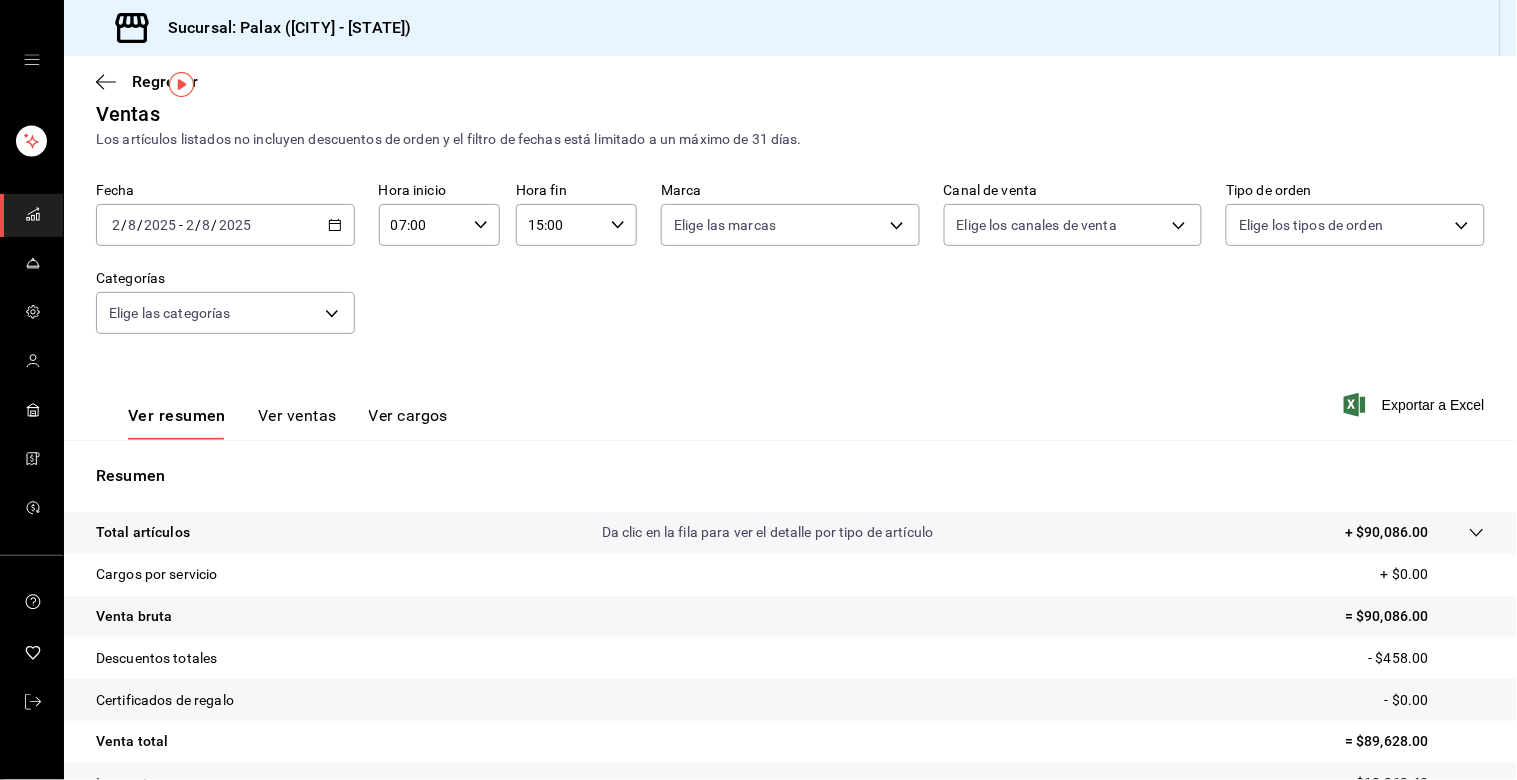 scroll, scrollTop: 0, scrollLeft: 0, axis: both 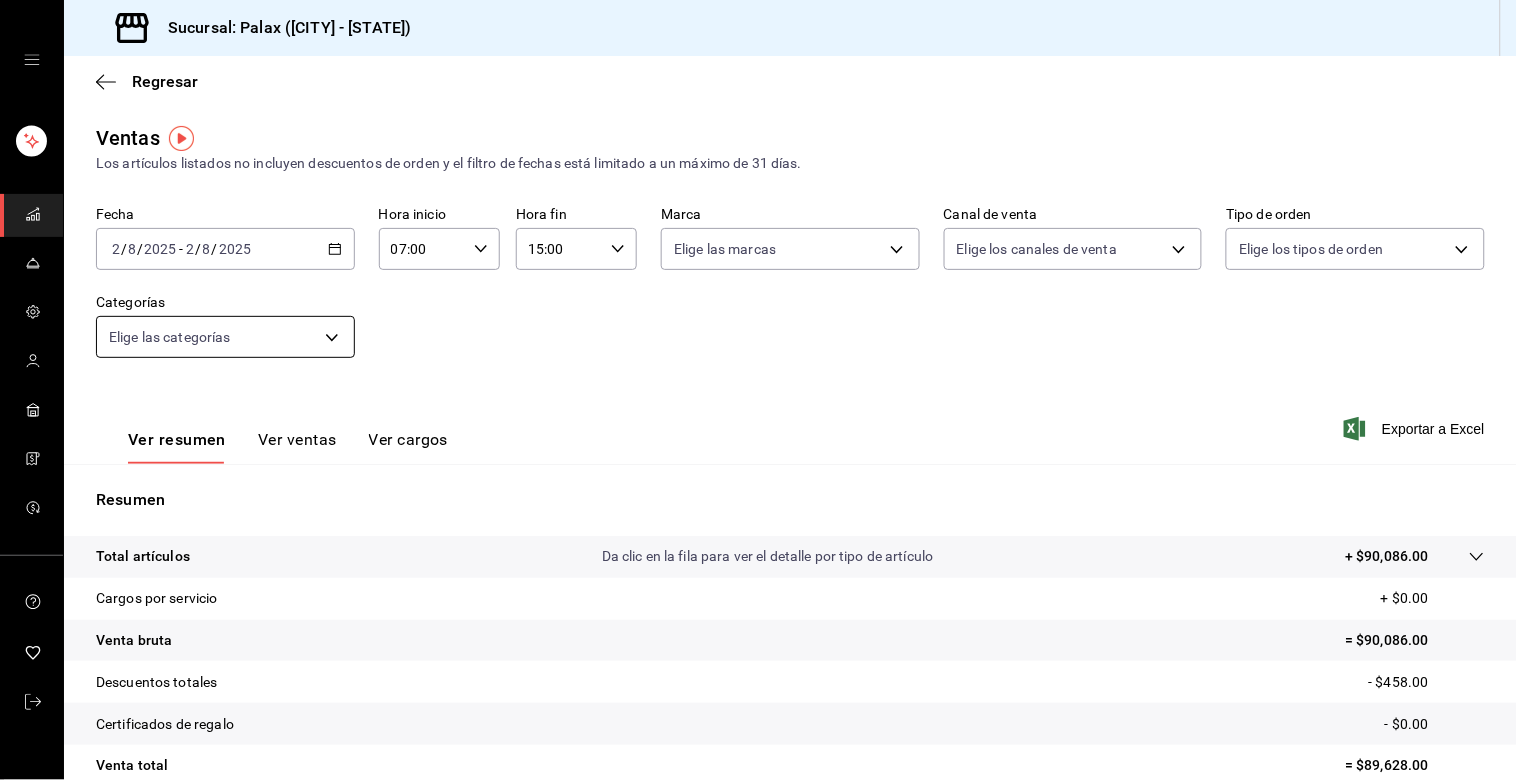 click on "Sucursal: Palax ([CITY] - [STATE]) Regresar Ventas Los artículos listados no incluyen descuentos de orden y el filtro de fechas está limitado a un máximo de 31 días. Fecha 2025-08-02 2 / 8 / 2025 - 2025-08-02 2 / 8 / 2025 Hora inicio 07:00 Hora inicio Hora fin 15:00 Hora fin Marca Elige las marcas Canal de venta Elige los canales de venta Tipo de orden Elige los tipos de orden Categorías Barra fria, Mostrador b671d4b1-34f2-4a6e-9e6f-776648da9e67,f2dae4ce-bbab-4ca5-92d1-59dc07dbf672 Ver resumen Ver ventas Ver cargos Exportar a Excel Nombre Tipo de artículo Tipo Precio actual Cantidad Precio promedio   Total artículos   Descuentos de artículo Venta total Impuestos Venta neta Jugos De Temporada - Artículo $69.00 32 $69.00 $2,208.00 $0.00 $2,208.00 $304.55 $1,903.45 Cafe De Olla Mostrador Artículo $69.00 18 $69.00 $1,242.00 $0.00 $1,242.00 $171.31 $1,070.69 Jugos De Temporada - Artículo $69.00 14 $69.00 $966.00 $0.00 $966.00 $133.24 $832.76 Capuchino Mostrador Artículo $70.00 9 $70.00 $630.00 $0.00 9 7 5" at bounding box center [758, 390] 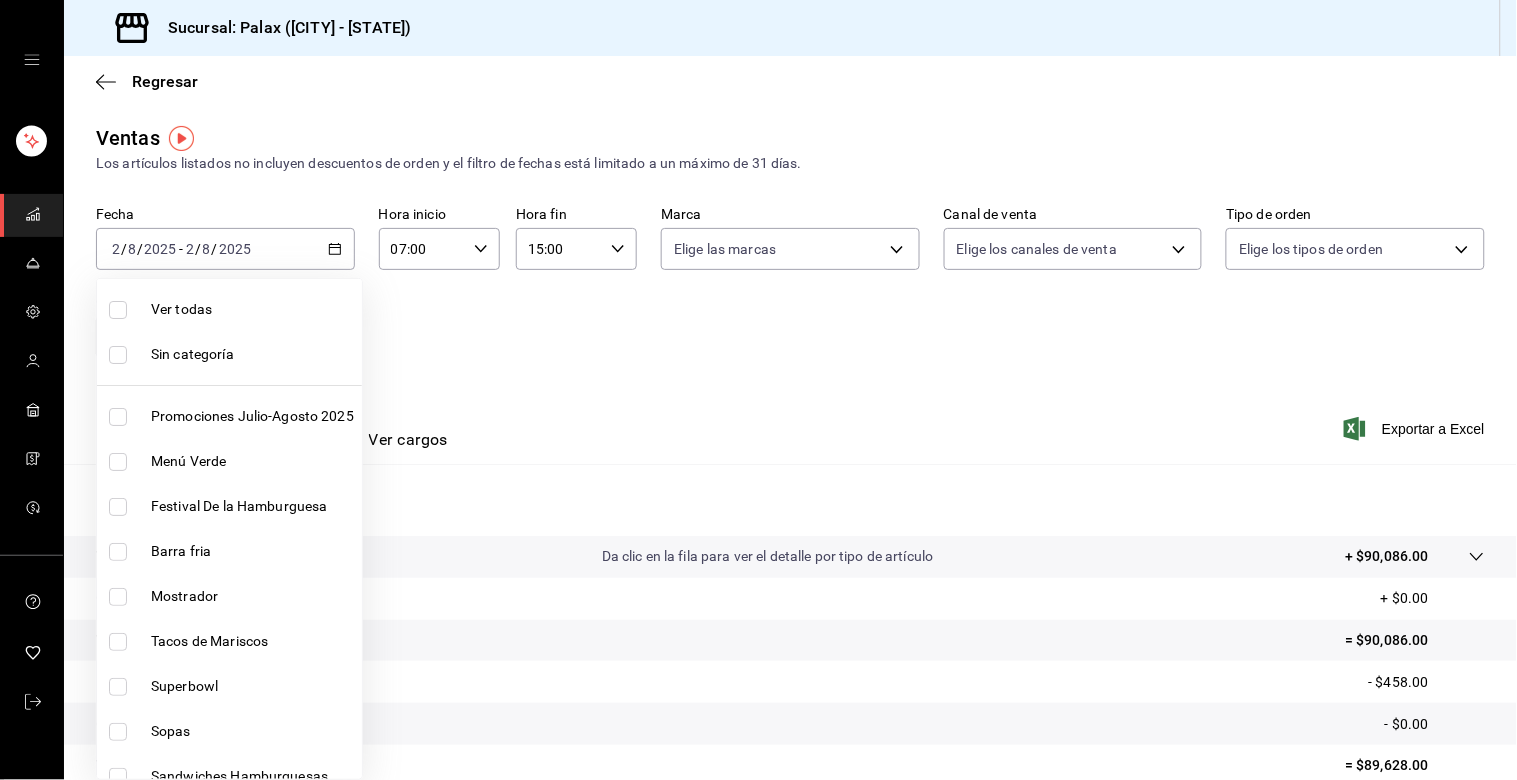 click at bounding box center (118, 552) 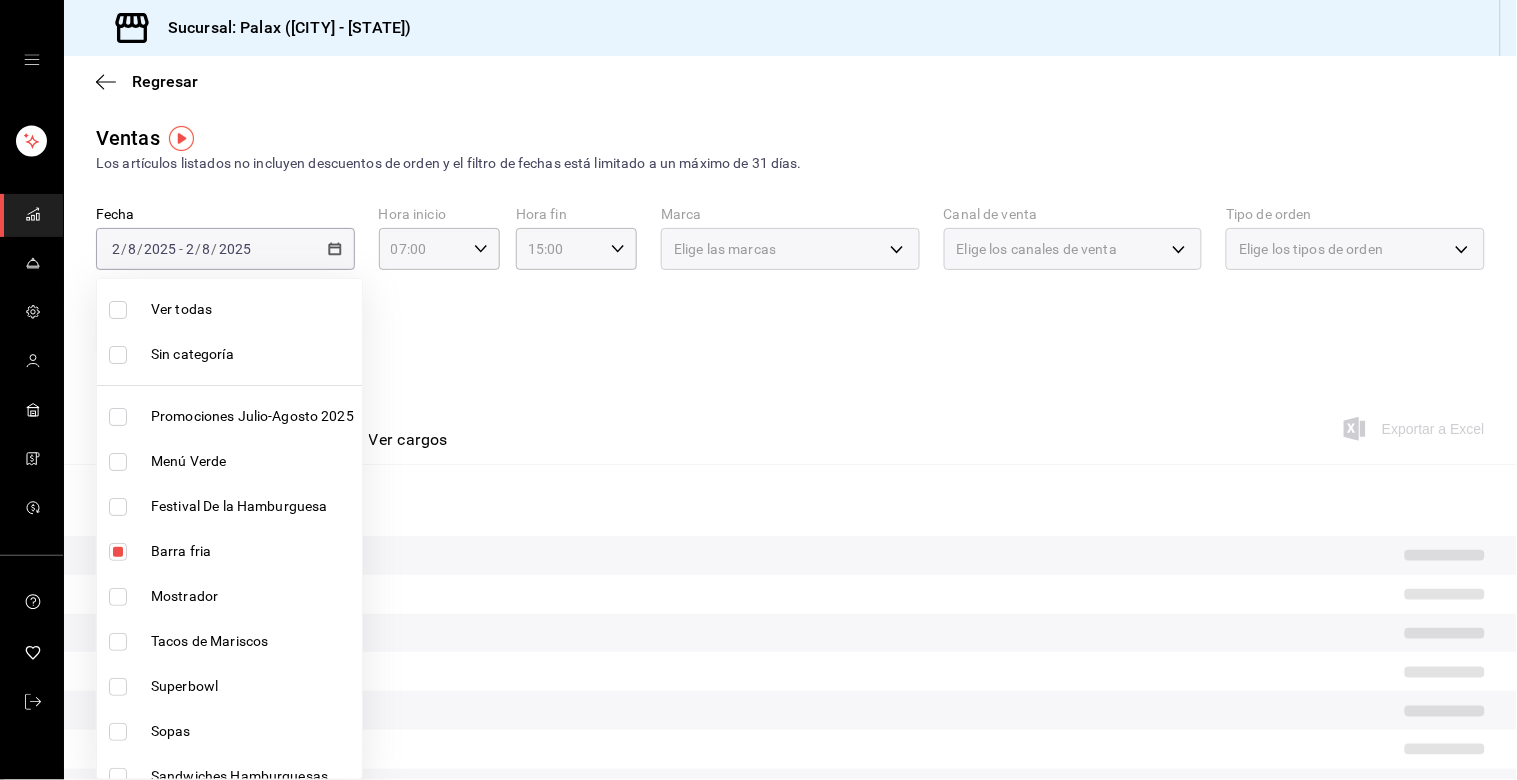 click at bounding box center [118, 597] 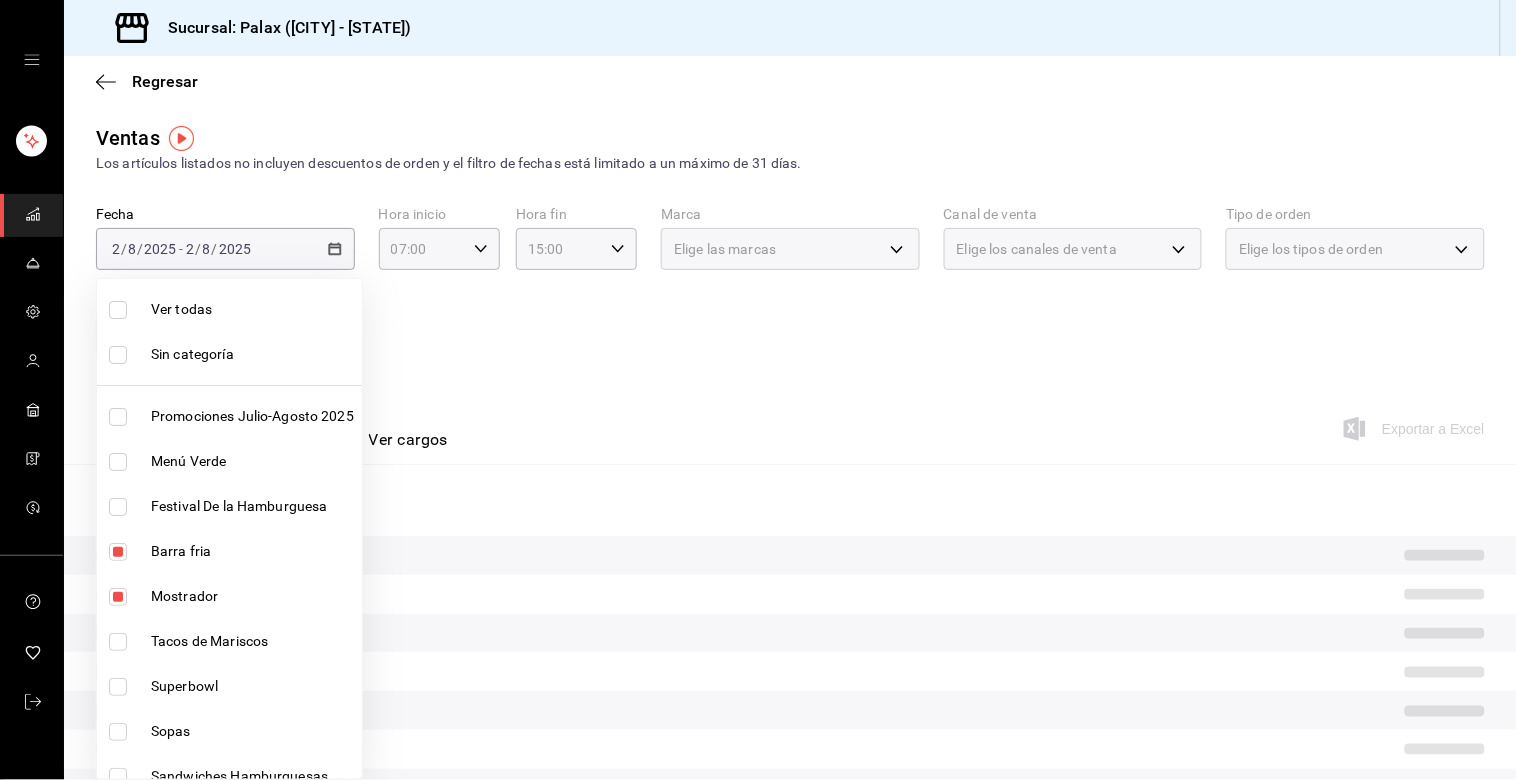 click at bounding box center (758, 390) 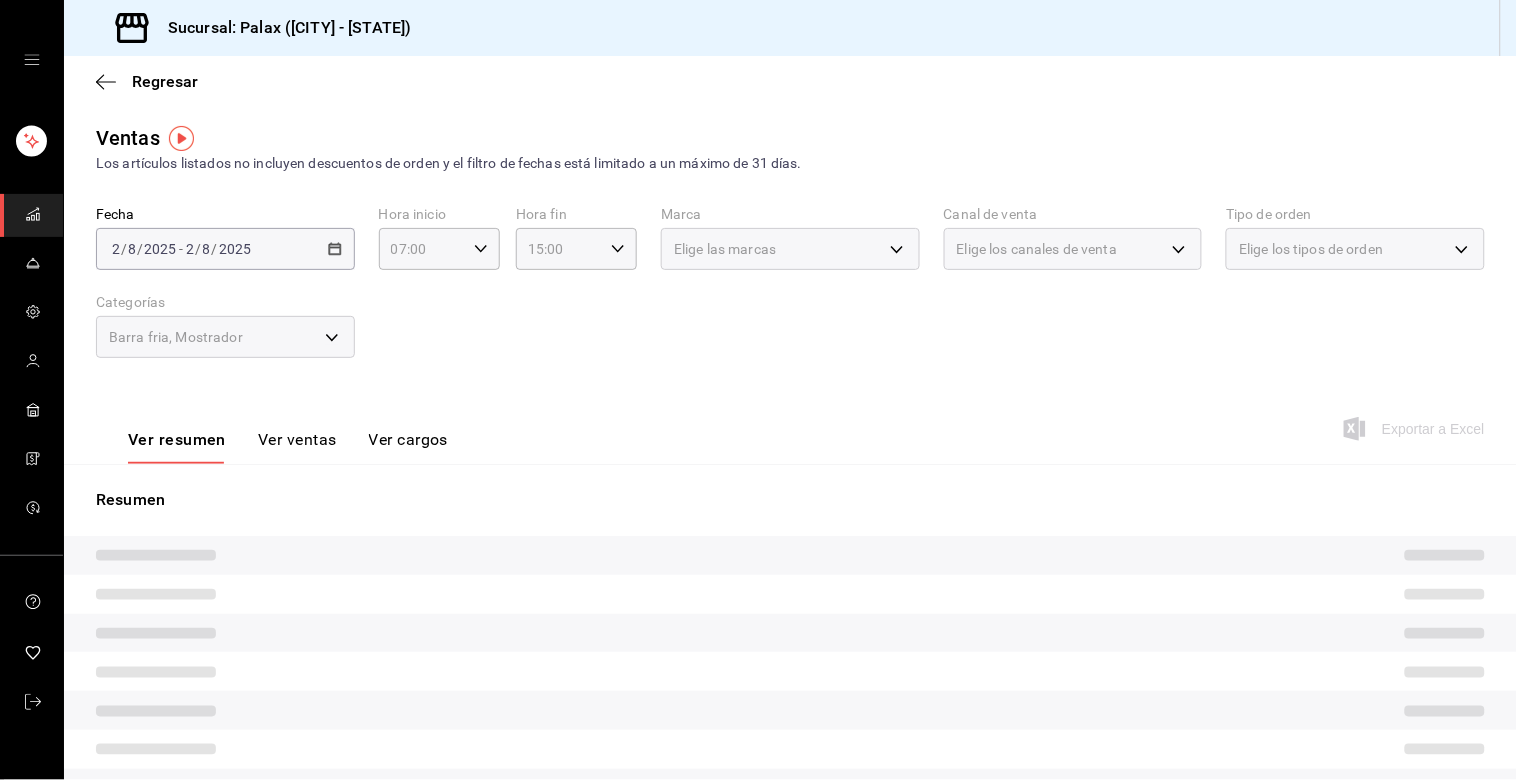 drag, startPoint x: 277, startPoint y: 446, endPoint x: 278, endPoint y: 463, distance: 17.029387 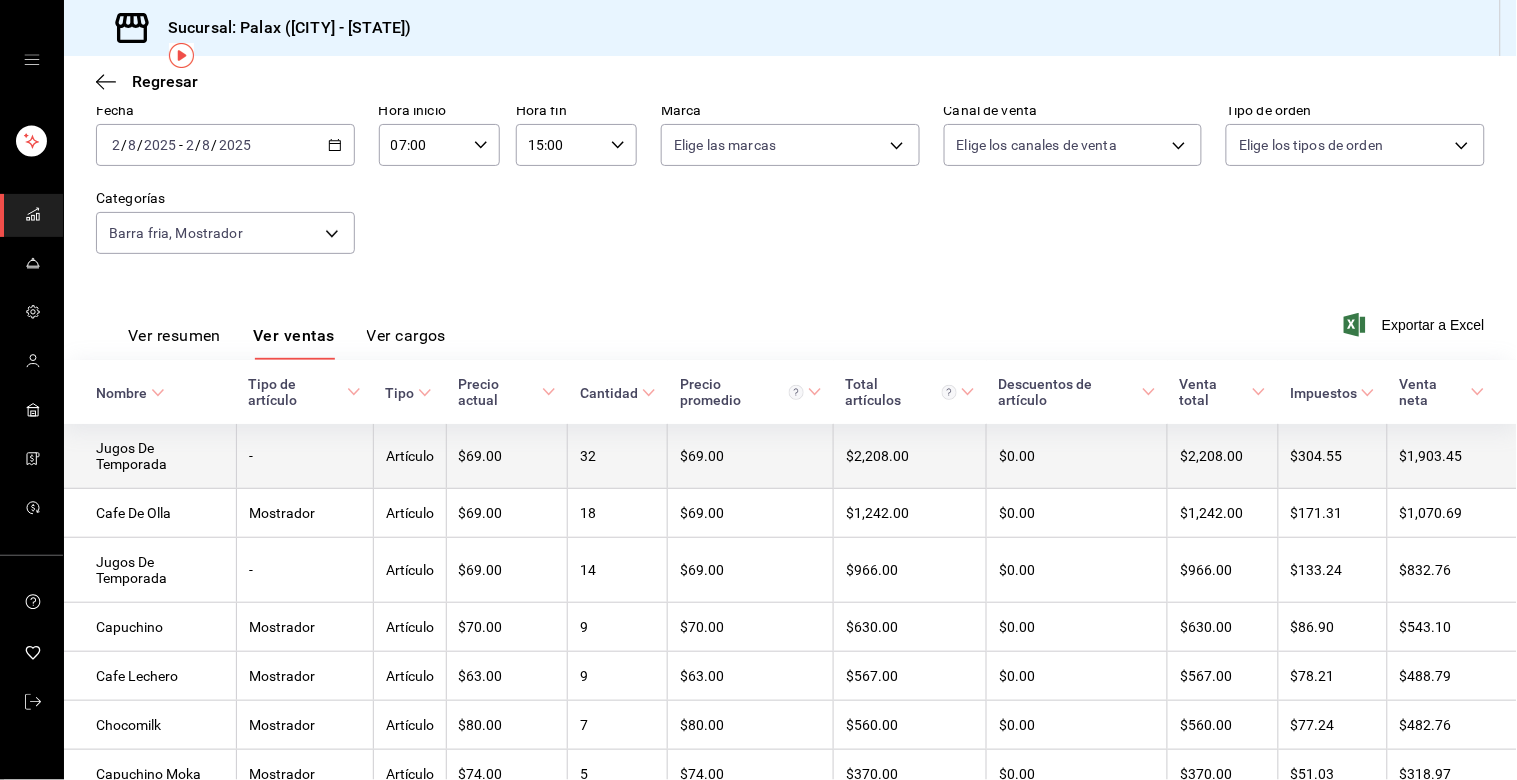 scroll, scrollTop: 0, scrollLeft: 0, axis: both 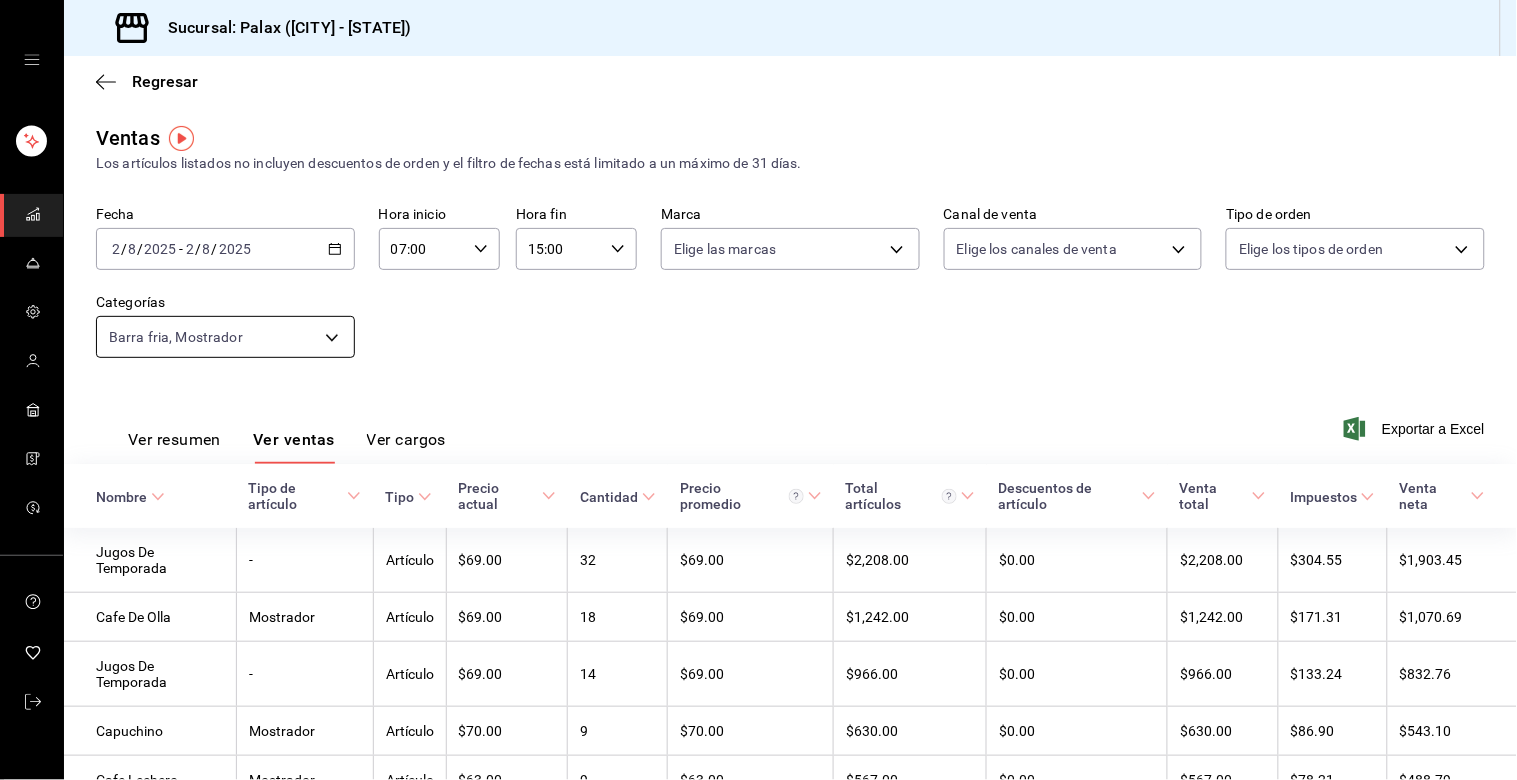 click on "Sucursal: Palax ([CITY] - [STATE]) Regresar Ventas Los artículos listados no incluyen descuentos de orden y el filtro de fechas está limitado a un máximo de 31 días. Fecha 2025-08-02 2 / 8 / 2025 - 2025-08-02 2 / 8 / 2025 Hora inicio 07:00 Hora inicio Hora fin 15:00 Hora fin Marca Elige las marcas Canal de venta Elige los canales de venta Tipo de orden Elige los tipos de orden Categorías Barra fria, Mostrador b671d4b1-34f2-4a6e-9e6f-776648da9e67,f2dae4ce-bbab-4ca5-92d1-59dc07dbf672 Ver resumen Ver ventas Ver cargos Exportar a Excel Nombre Tipo de artículo Tipo Precio actual Cantidad Precio promedio   Total artículos   Descuentos de artículo Venta total Impuestos Venta neta Jugos De Temporada - Artículo $69.00 32 $69.00 $2,208.00 $0.00 $2,208.00 $304.55 $1,903.45 Cafe De Olla Mostrador Artículo $69.00 18 $69.00 $1,242.00 $0.00 $1,242.00 $171.31 $1,070.69 Jugos De Temporada - Artículo $69.00 14 $69.00 $966.00 $0.00 $966.00 $133.24 $832.76 Capuchino Mostrador Artículo $70.00 9 $70.00 $630.00 $0.00 9 7 5" at bounding box center [758, 390] 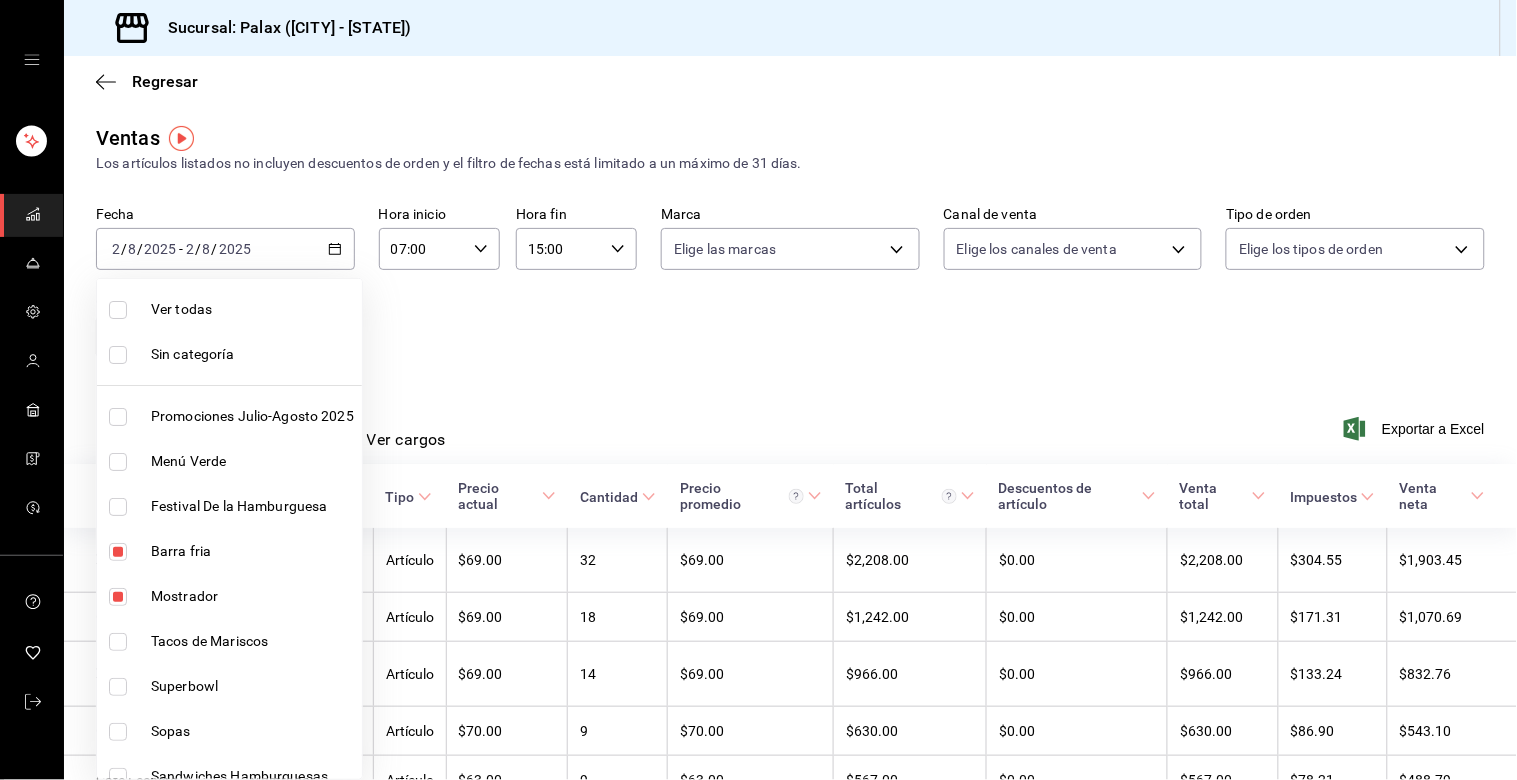 click at bounding box center [118, 552] 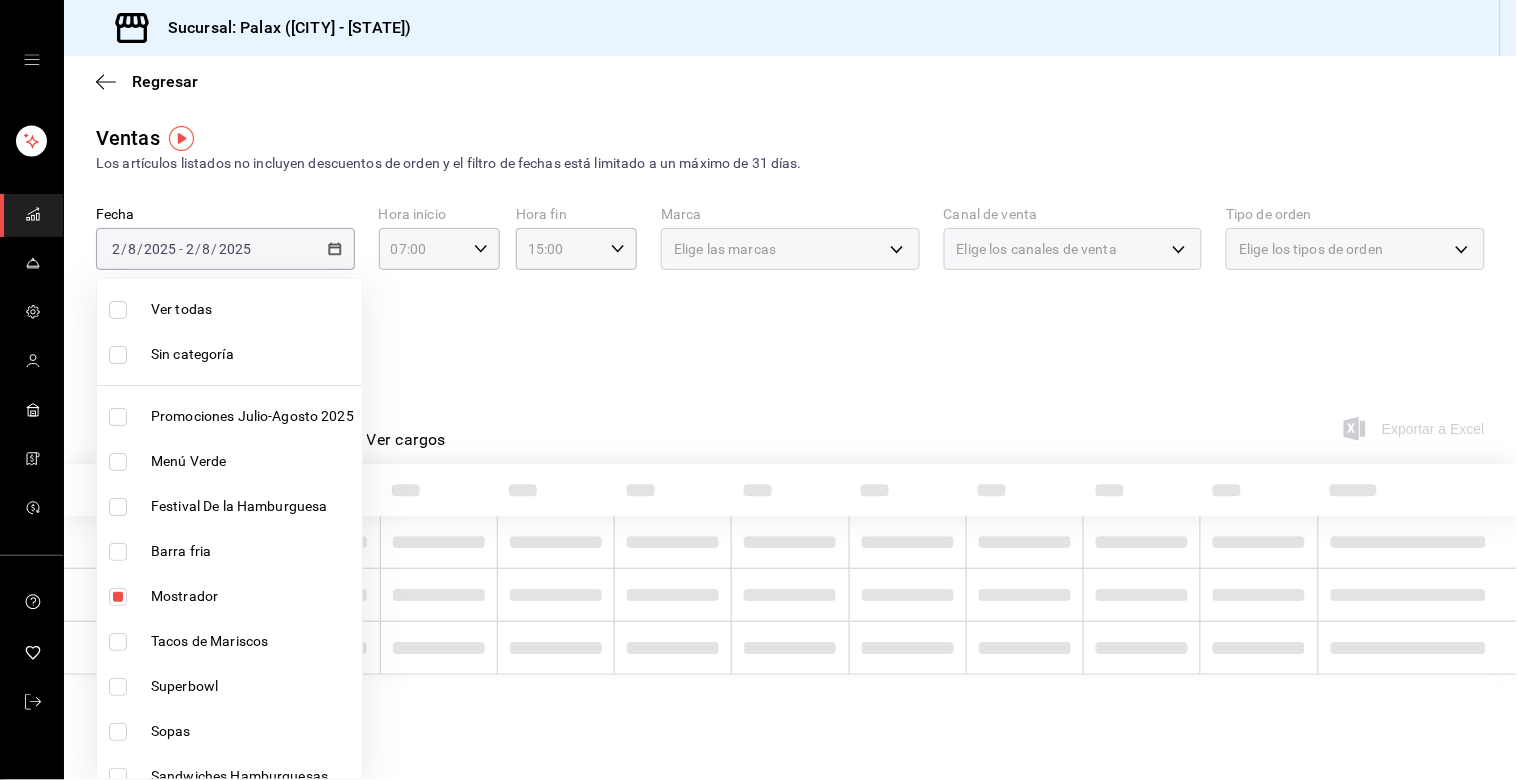 drag, startPoint x: 117, startPoint y: 593, endPoint x: 175, endPoint y: 594, distance: 58.00862 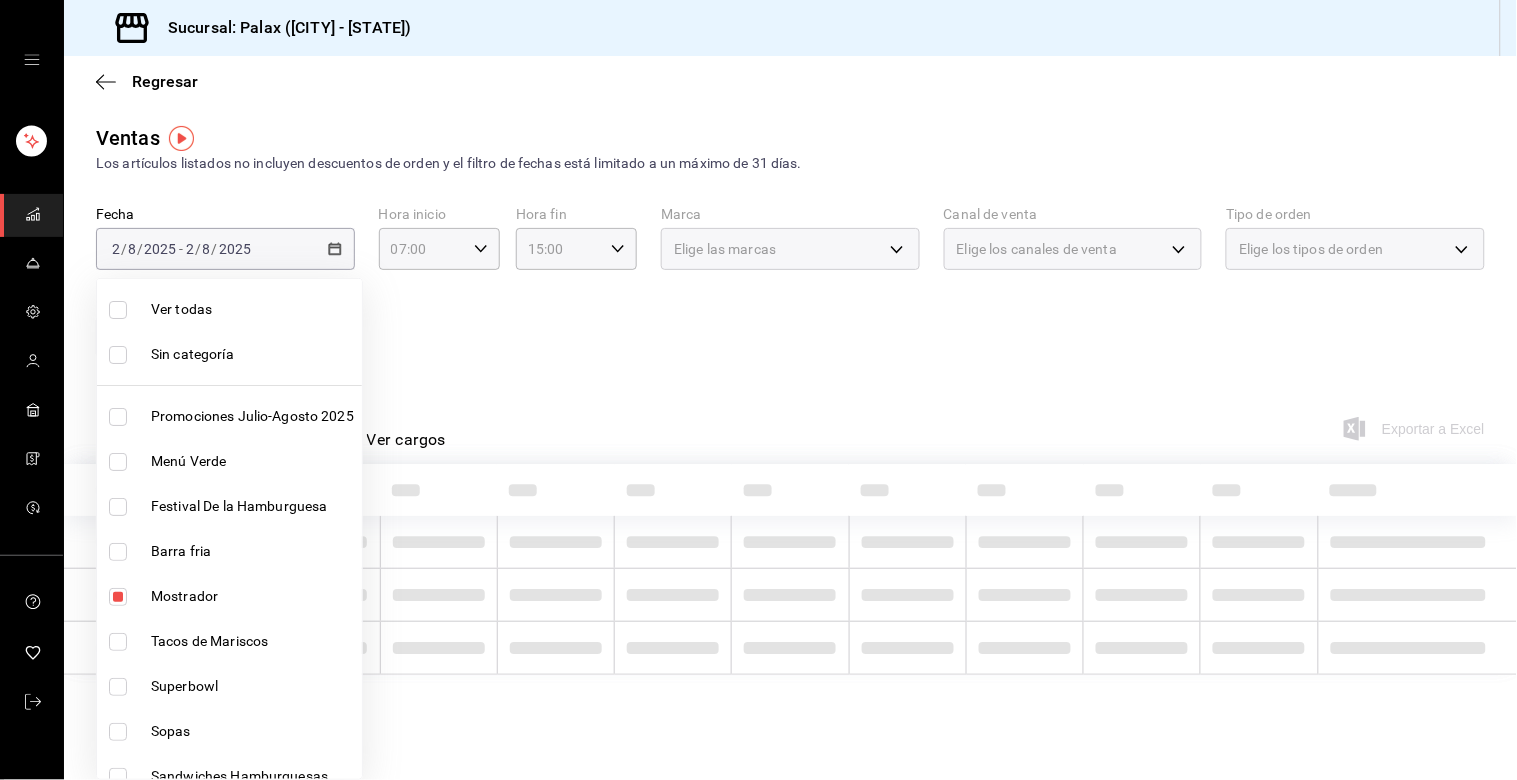 click at bounding box center (118, 597) 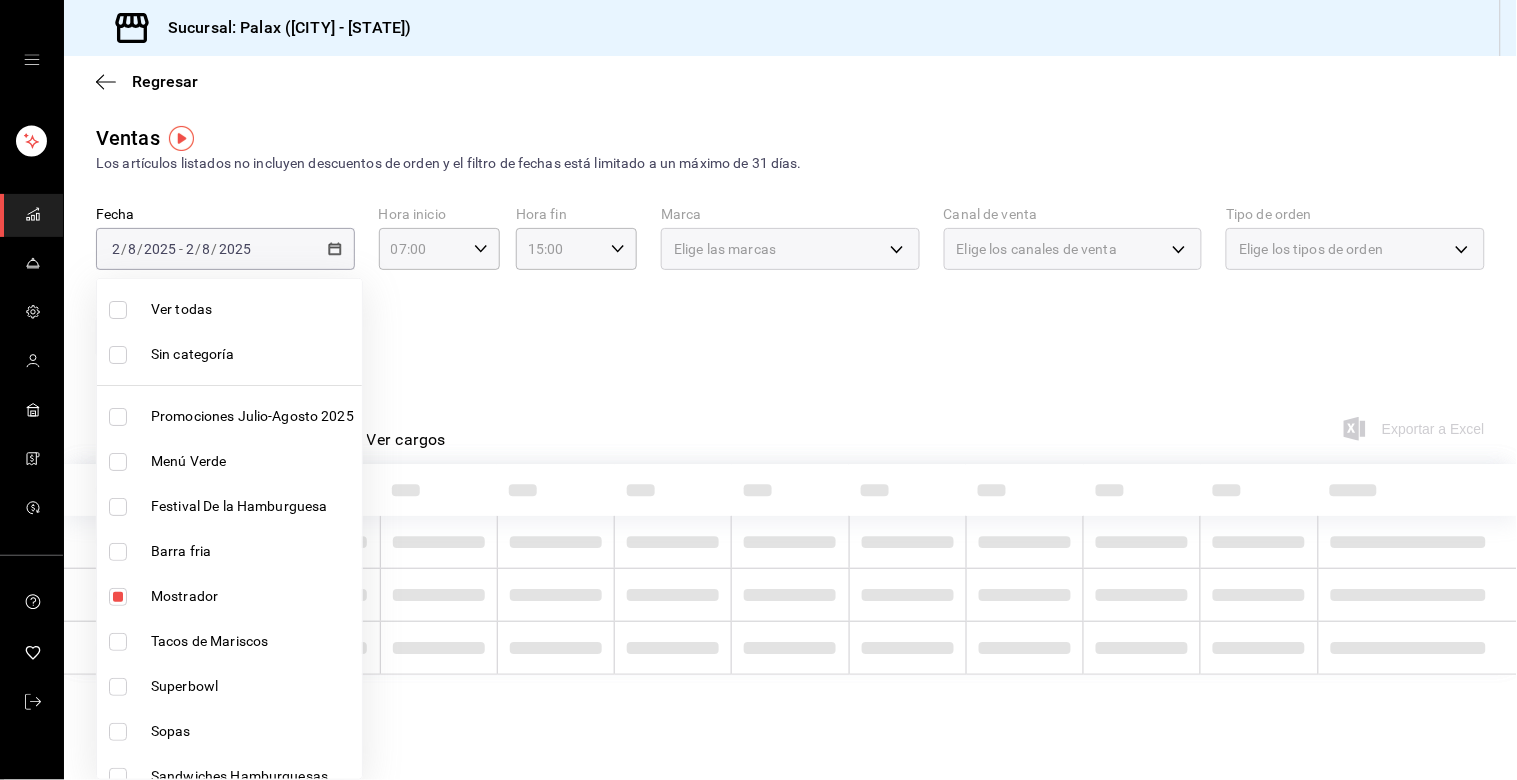 checkbox on "false" 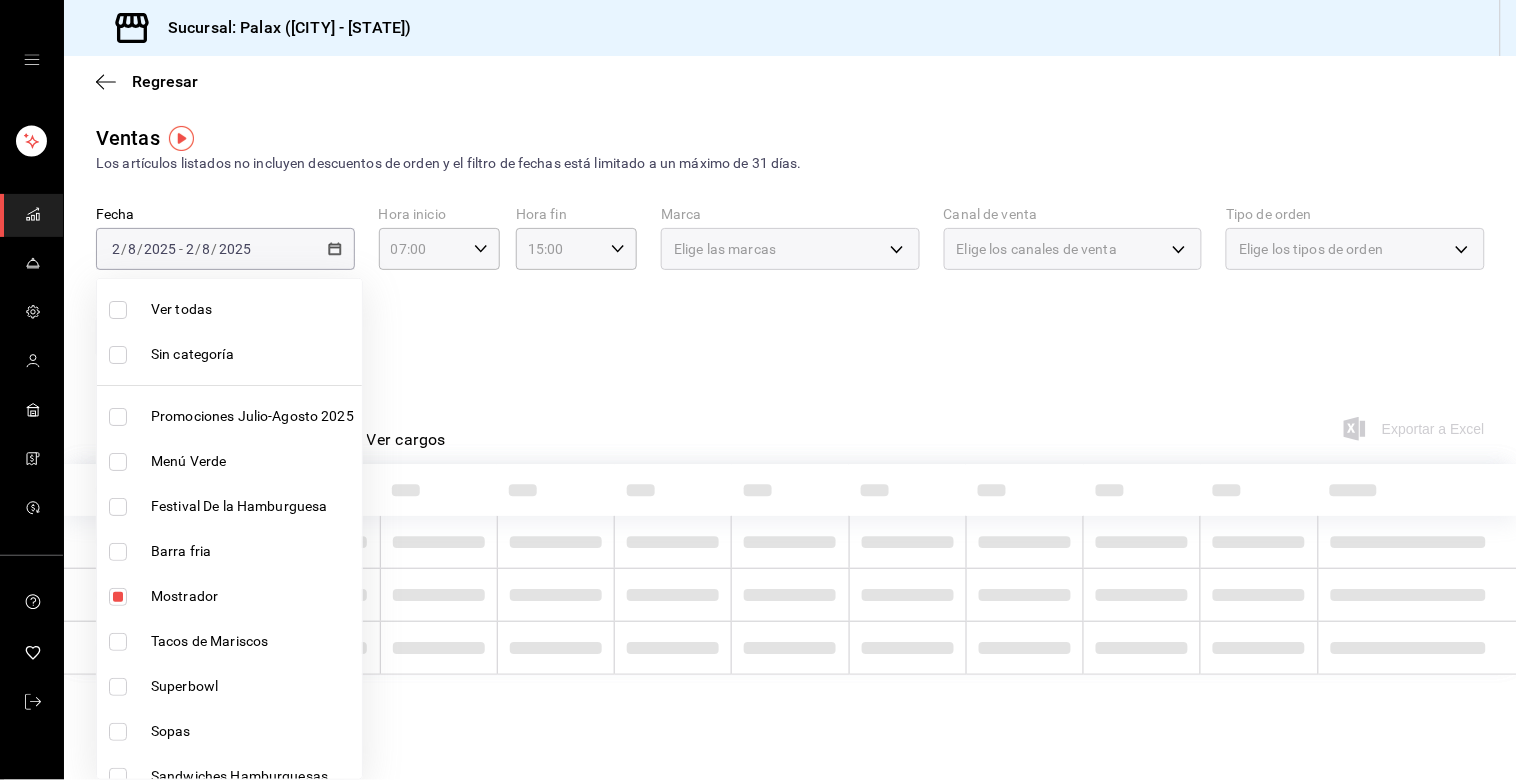 type 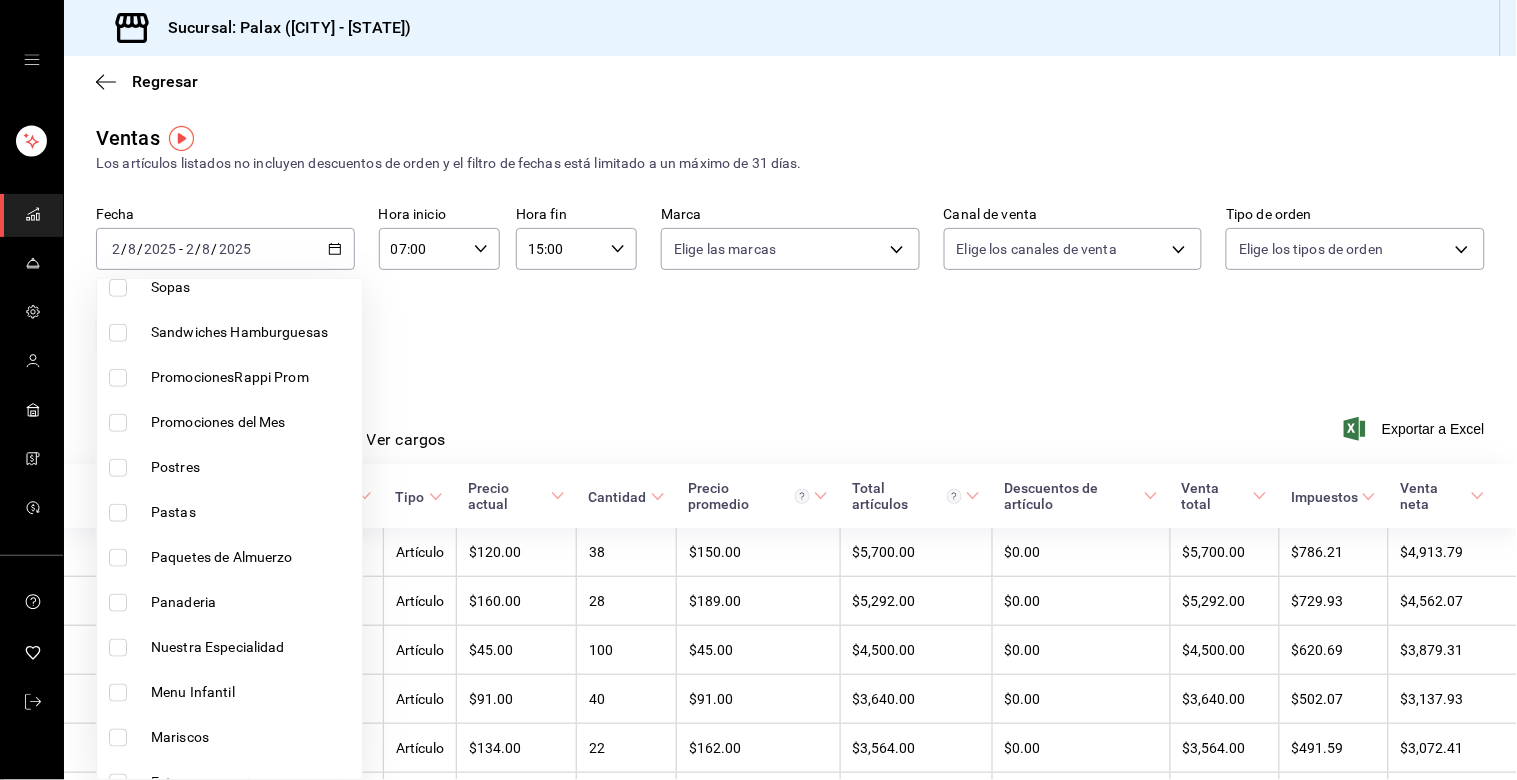 scroll, scrollTop: 555, scrollLeft: 0, axis: vertical 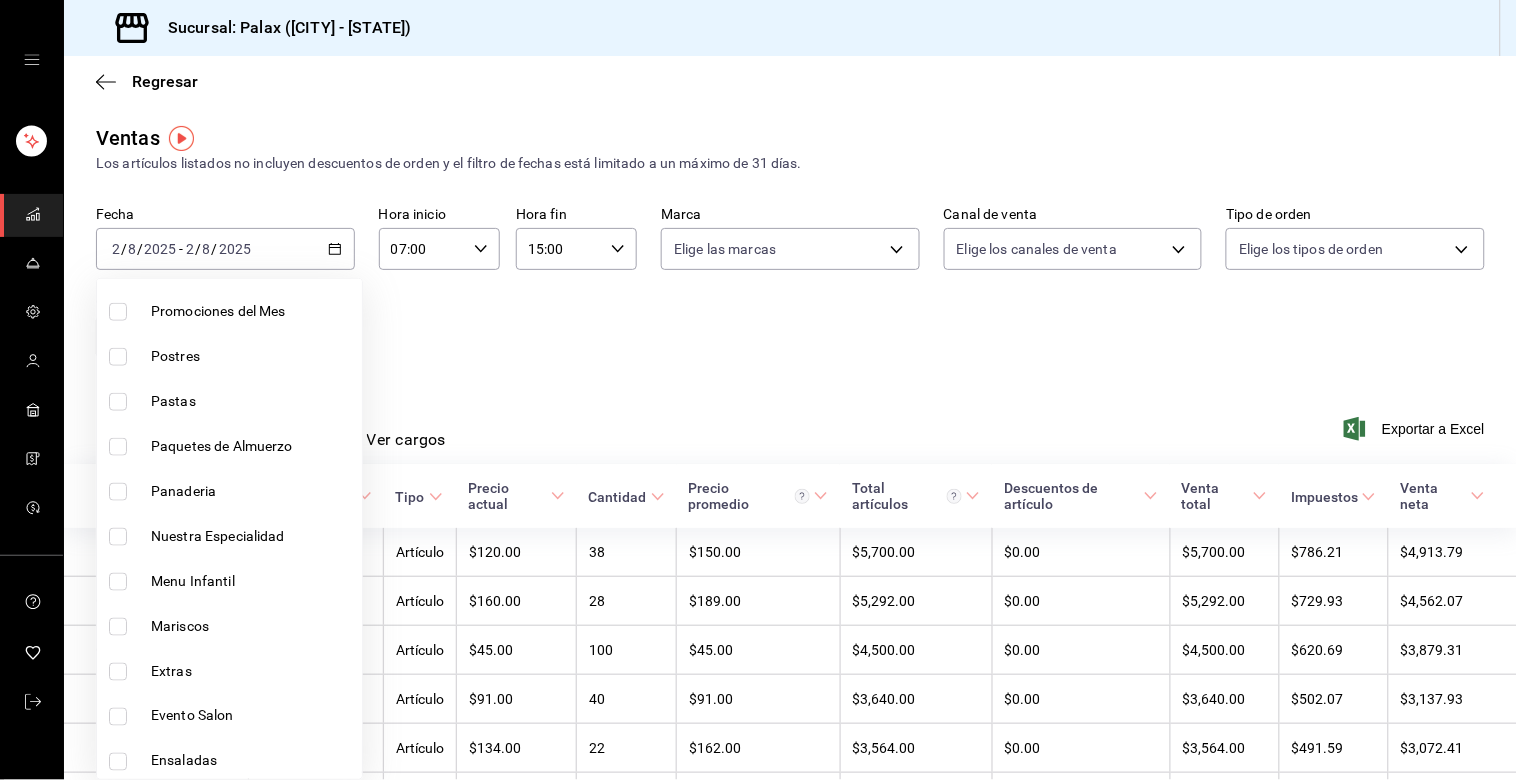 drag, startPoint x: 118, startPoint y: 488, endPoint x: 215, endPoint y: 516, distance: 100.96039 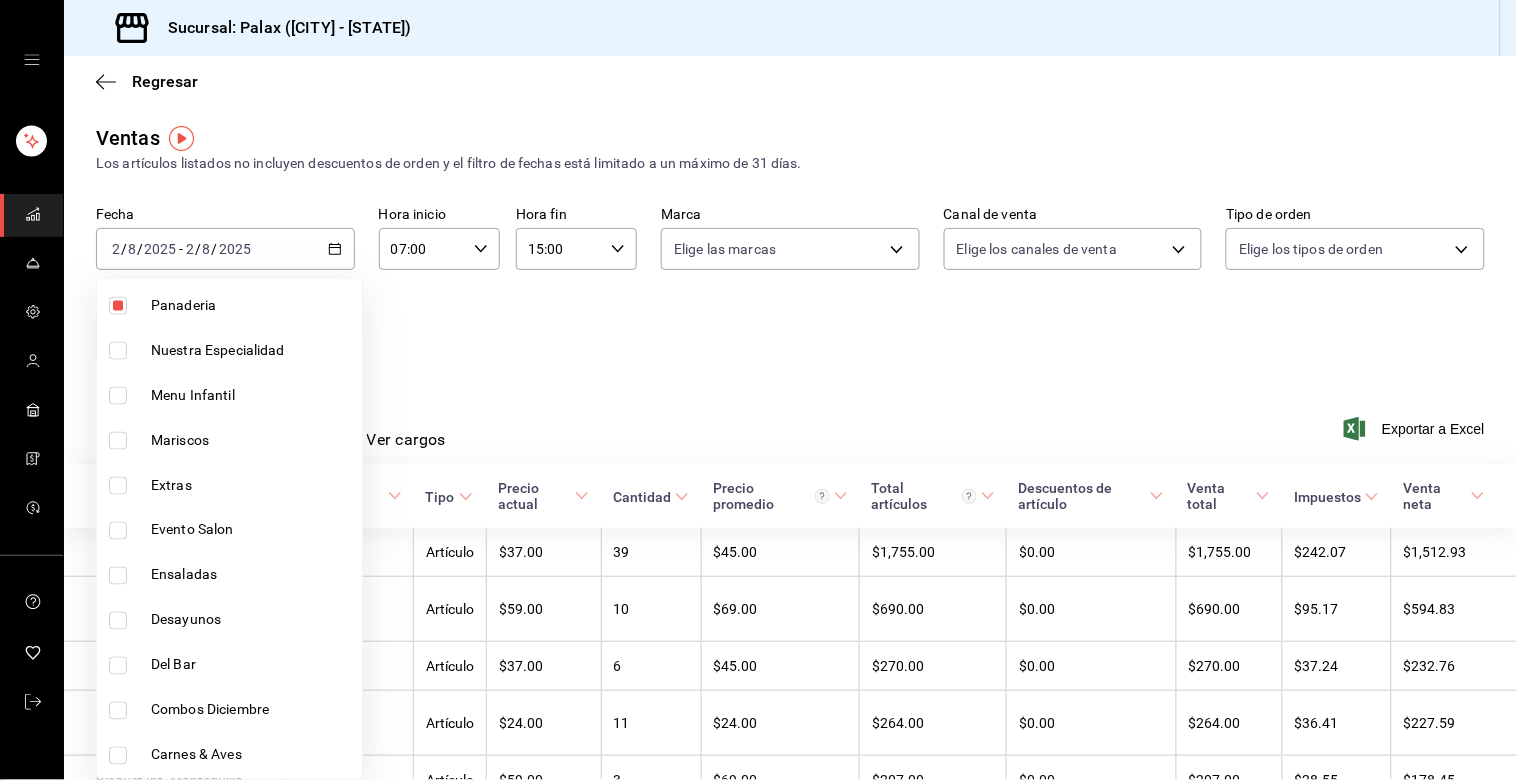scroll, scrollTop: 777, scrollLeft: 0, axis: vertical 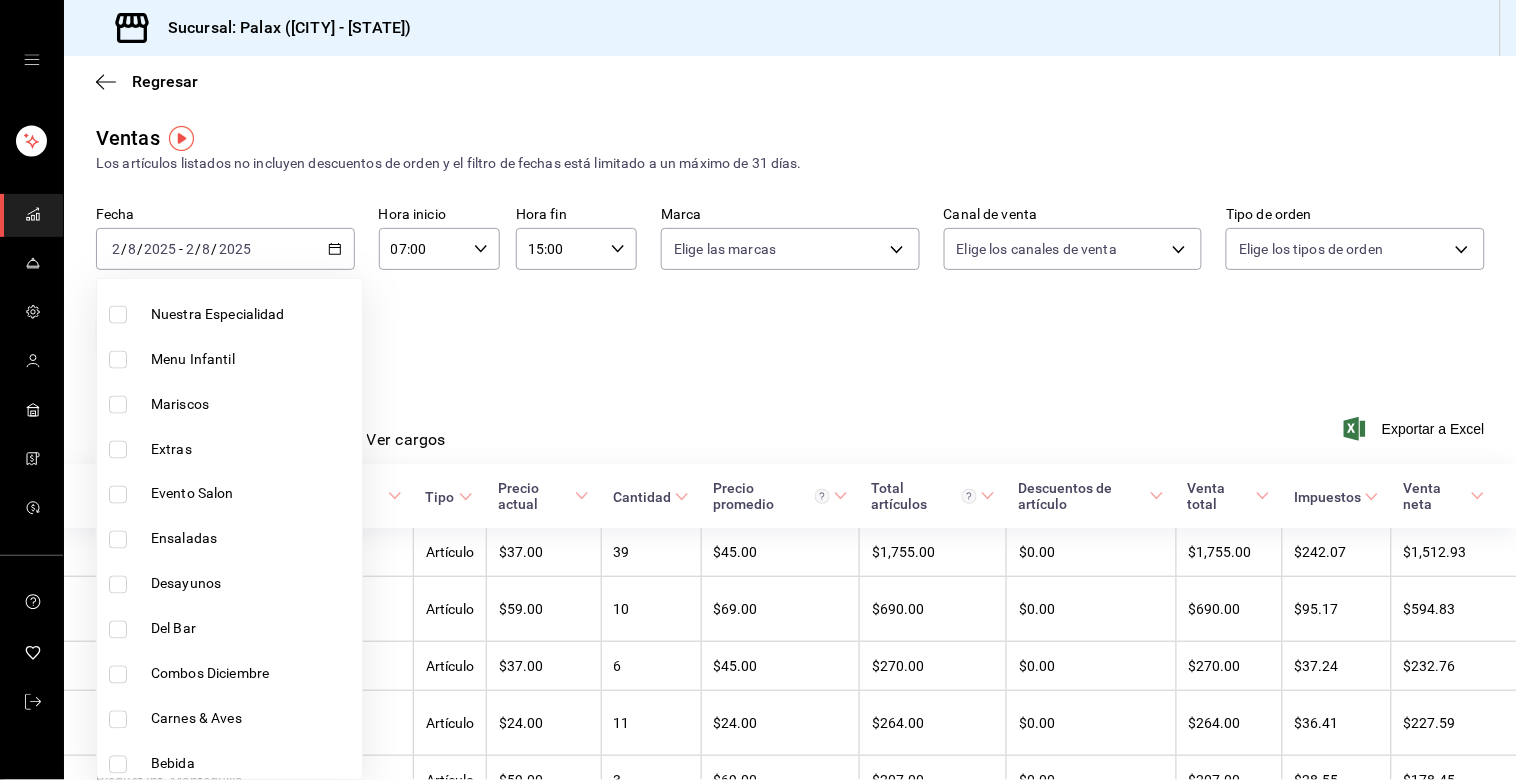 click at bounding box center (118, 630) 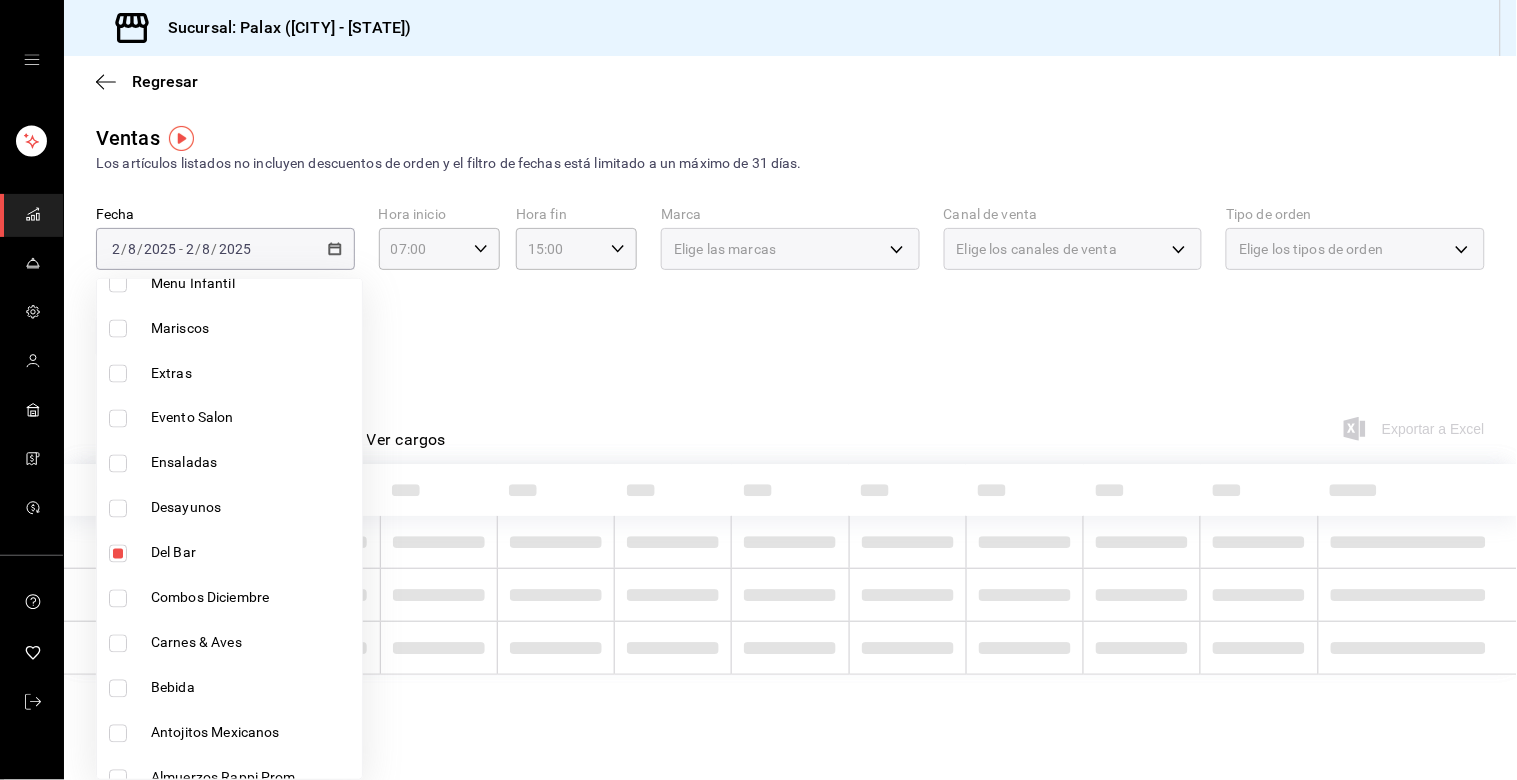 scroll, scrollTop: 888, scrollLeft: 0, axis: vertical 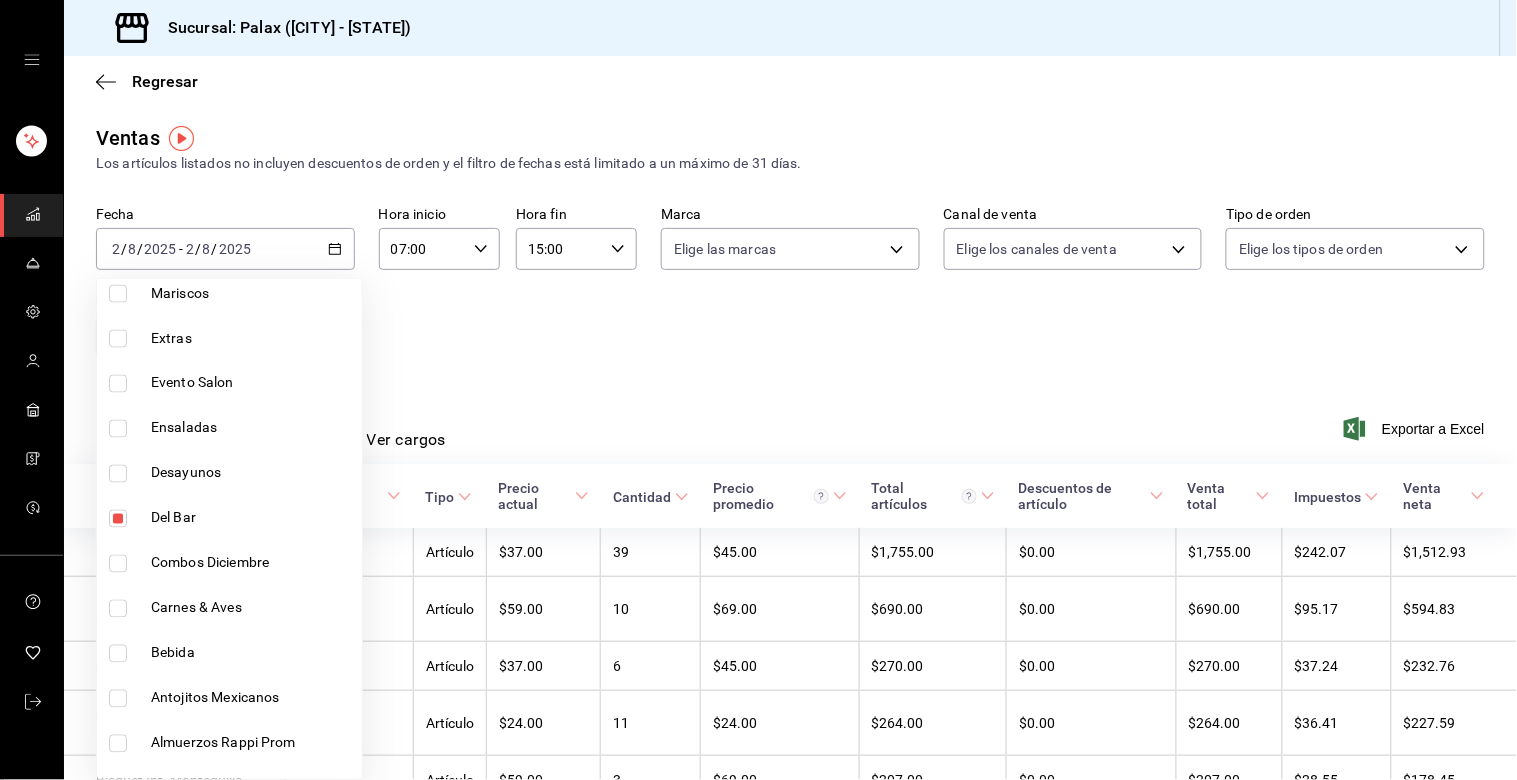 click at bounding box center (118, 654) 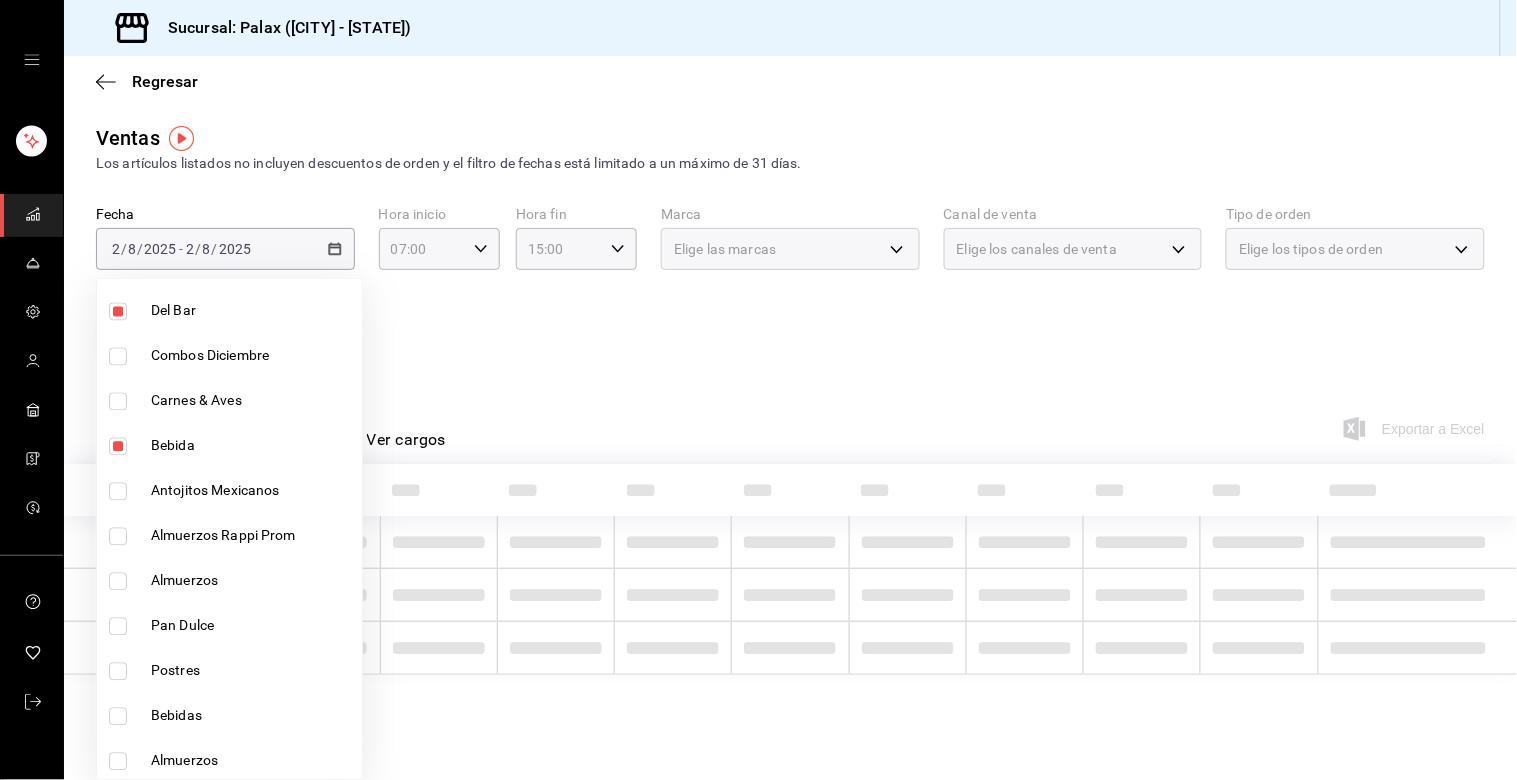 scroll, scrollTop: 1111, scrollLeft: 0, axis: vertical 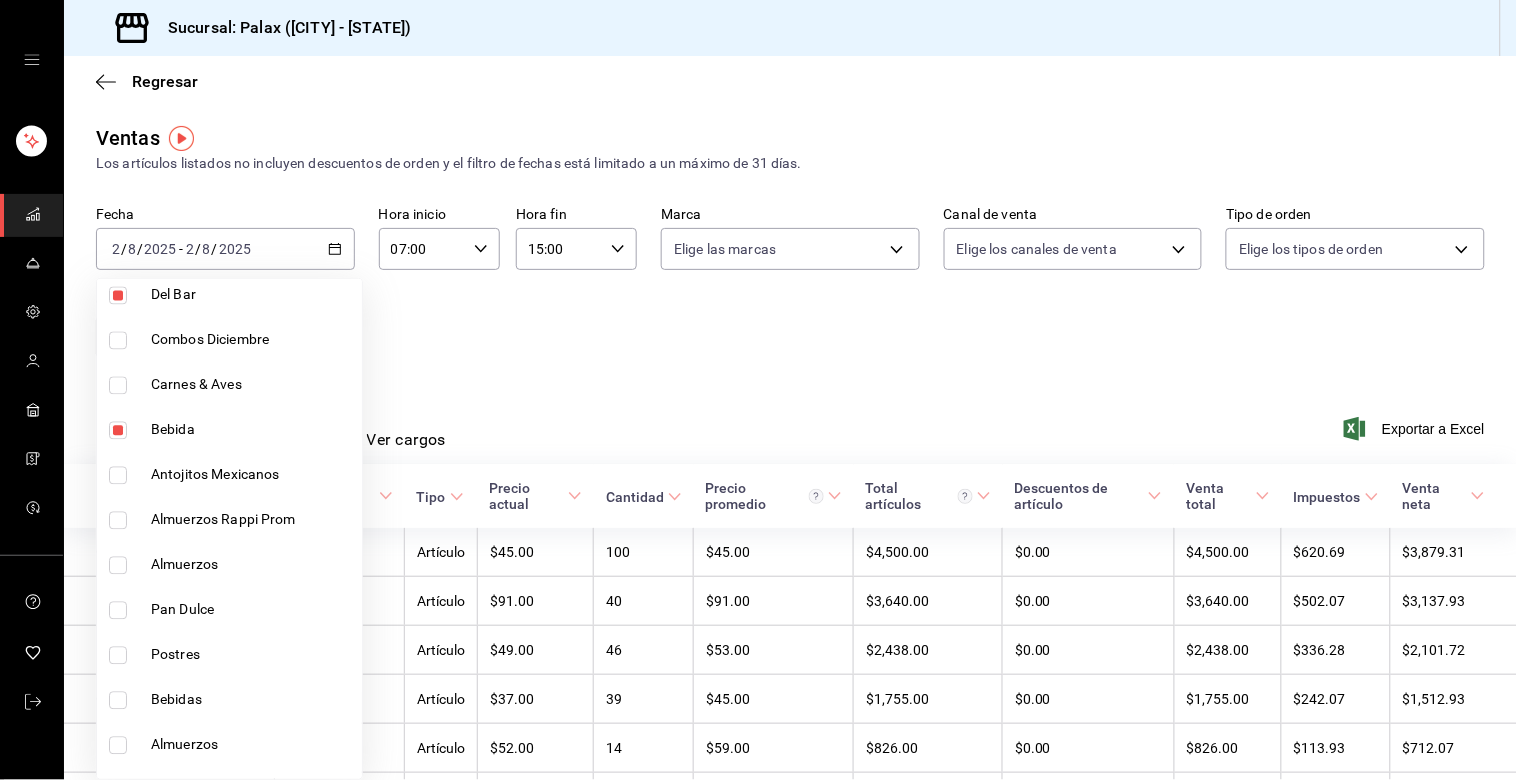 click at bounding box center (118, 611) 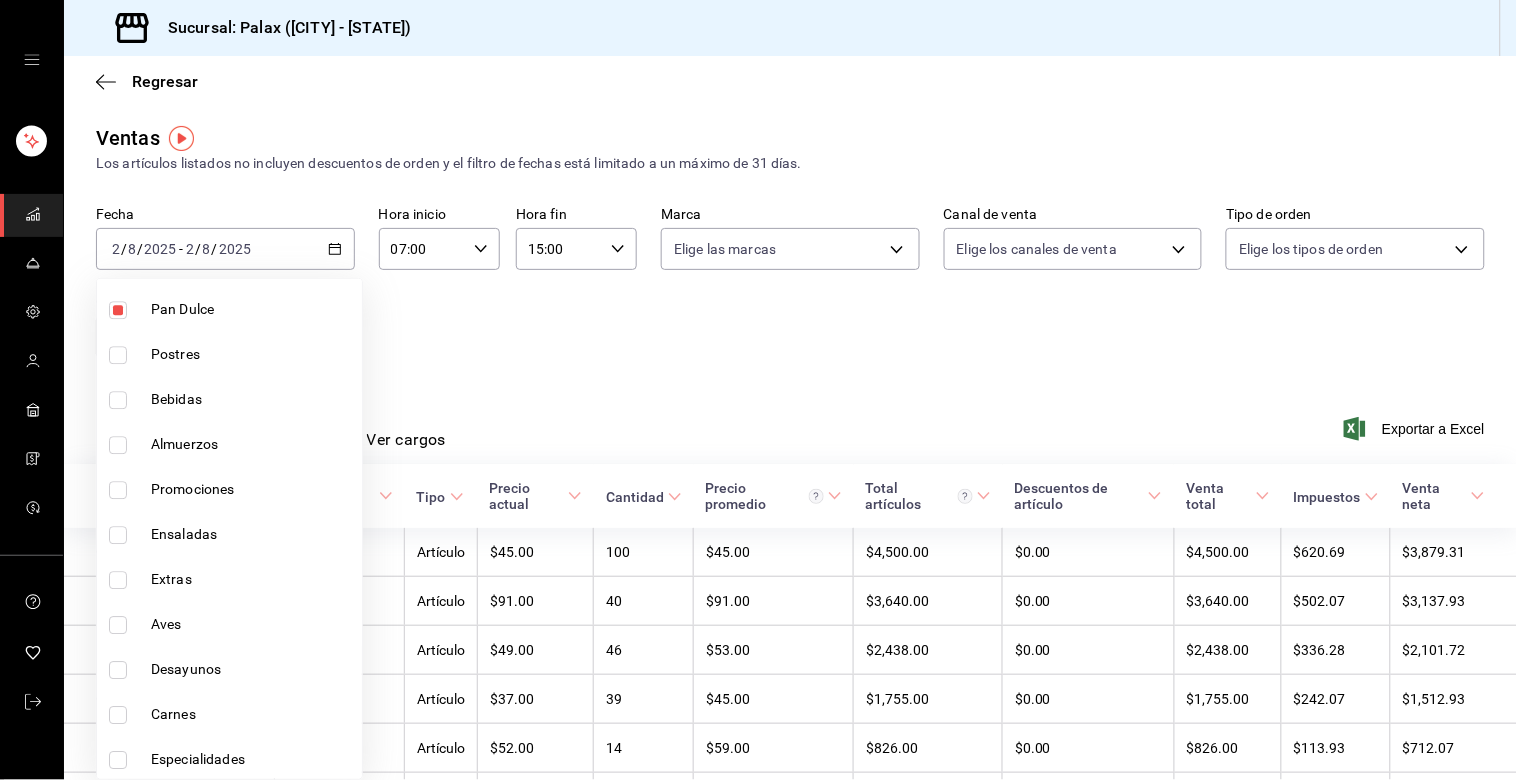 scroll, scrollTop: 1457, scrollLeft: 0, axis: vertical 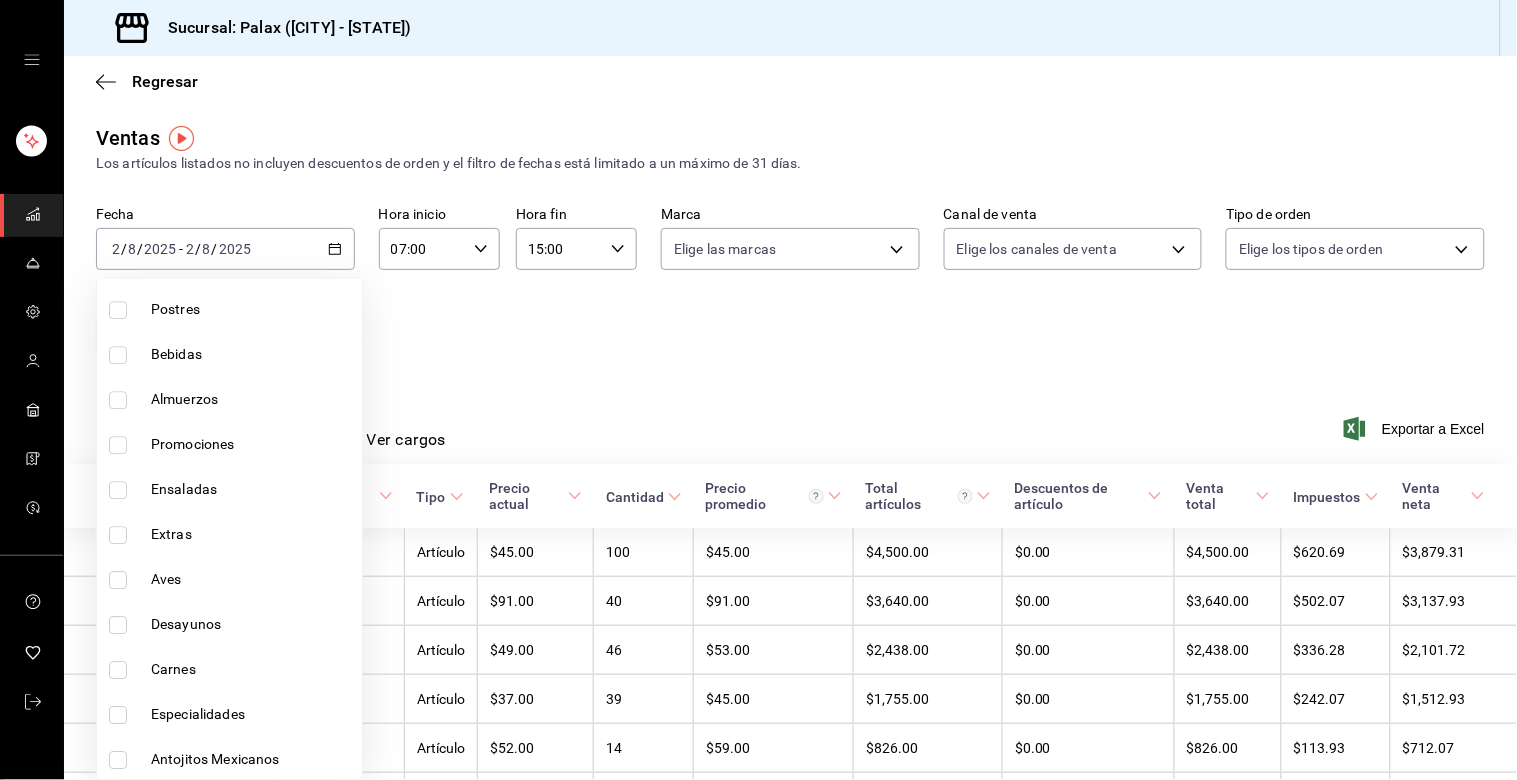 click at bounding box center [758, 390] 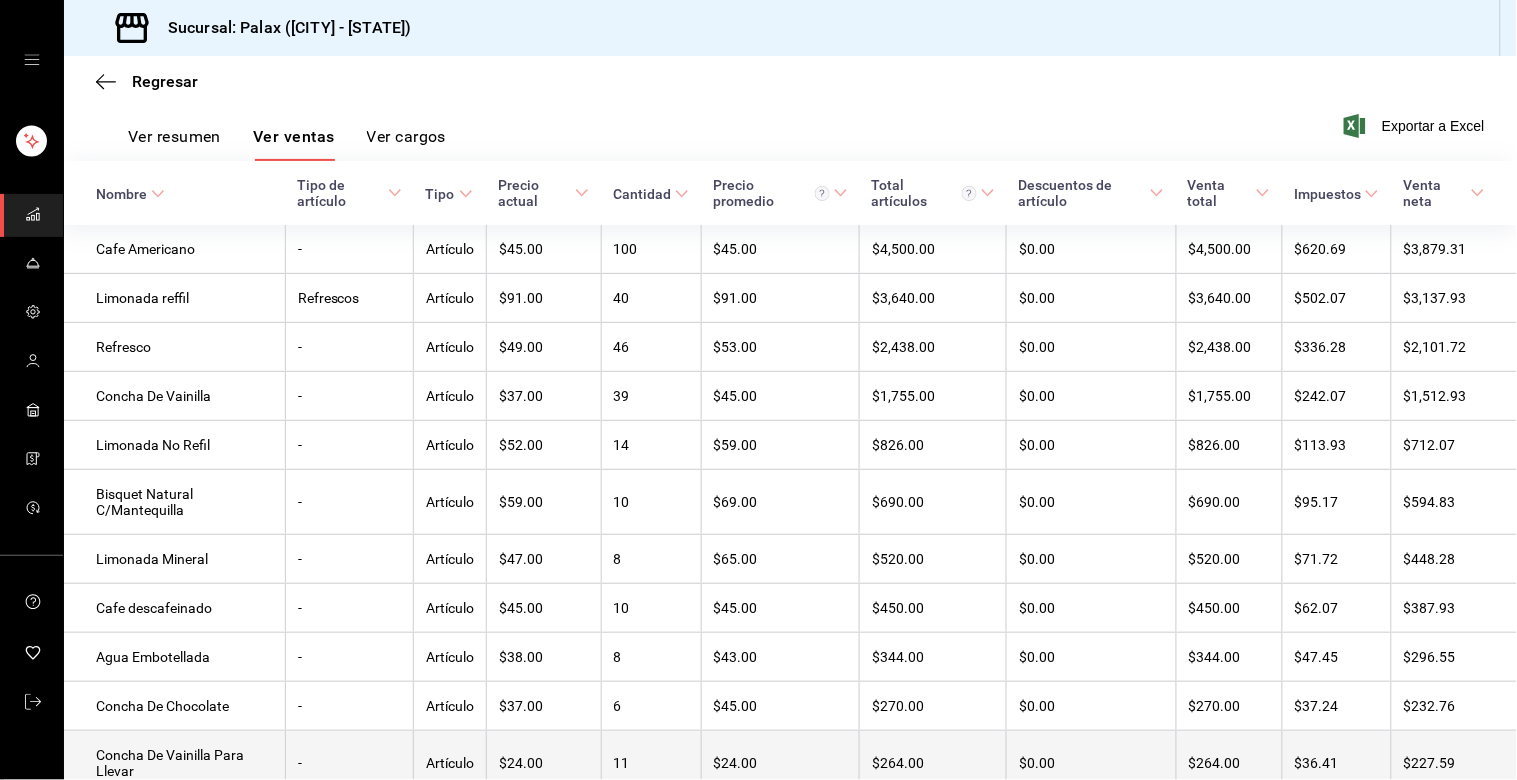 scroll, scrollTop: 192, scrollLeft: 0, axis: vertical 